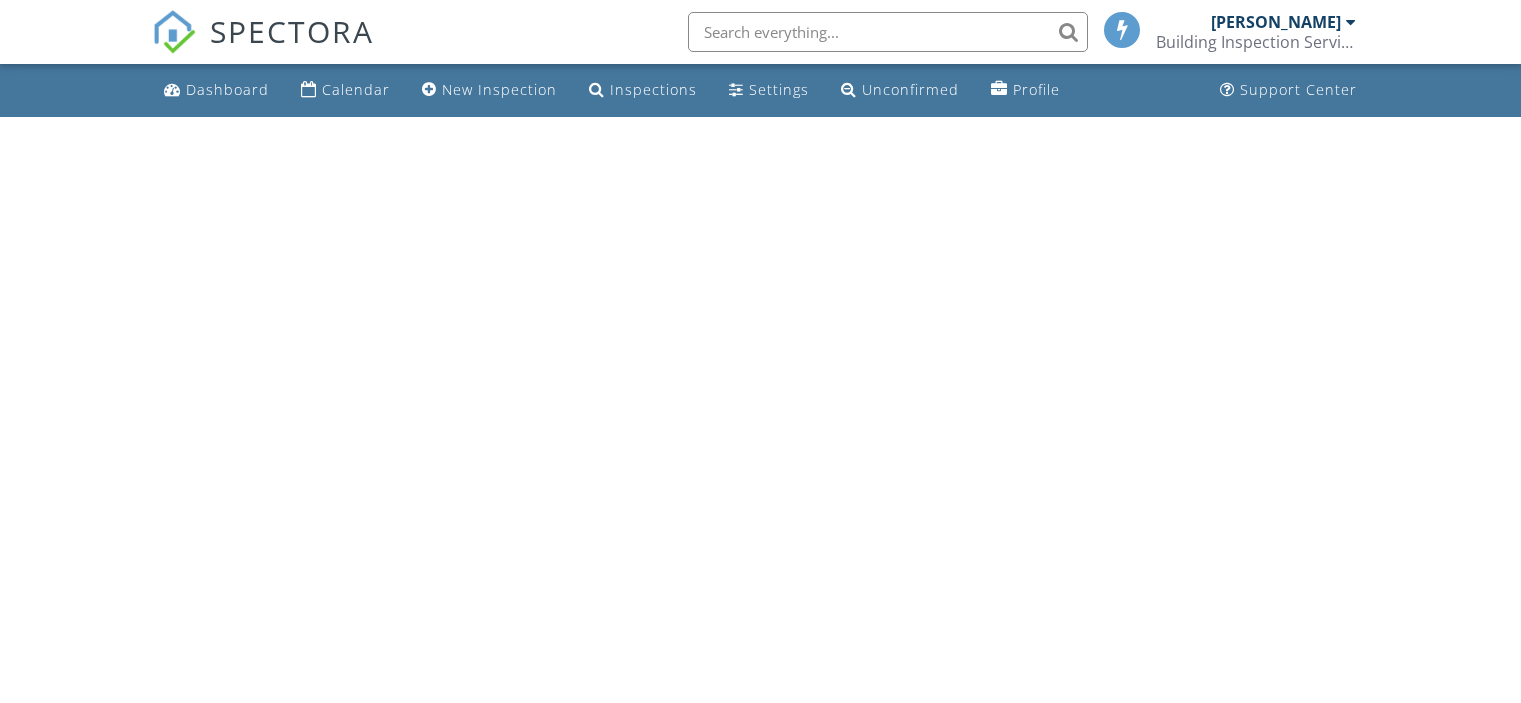 scroll, scrollTop: 0, scrollLeft: 0, axis: both 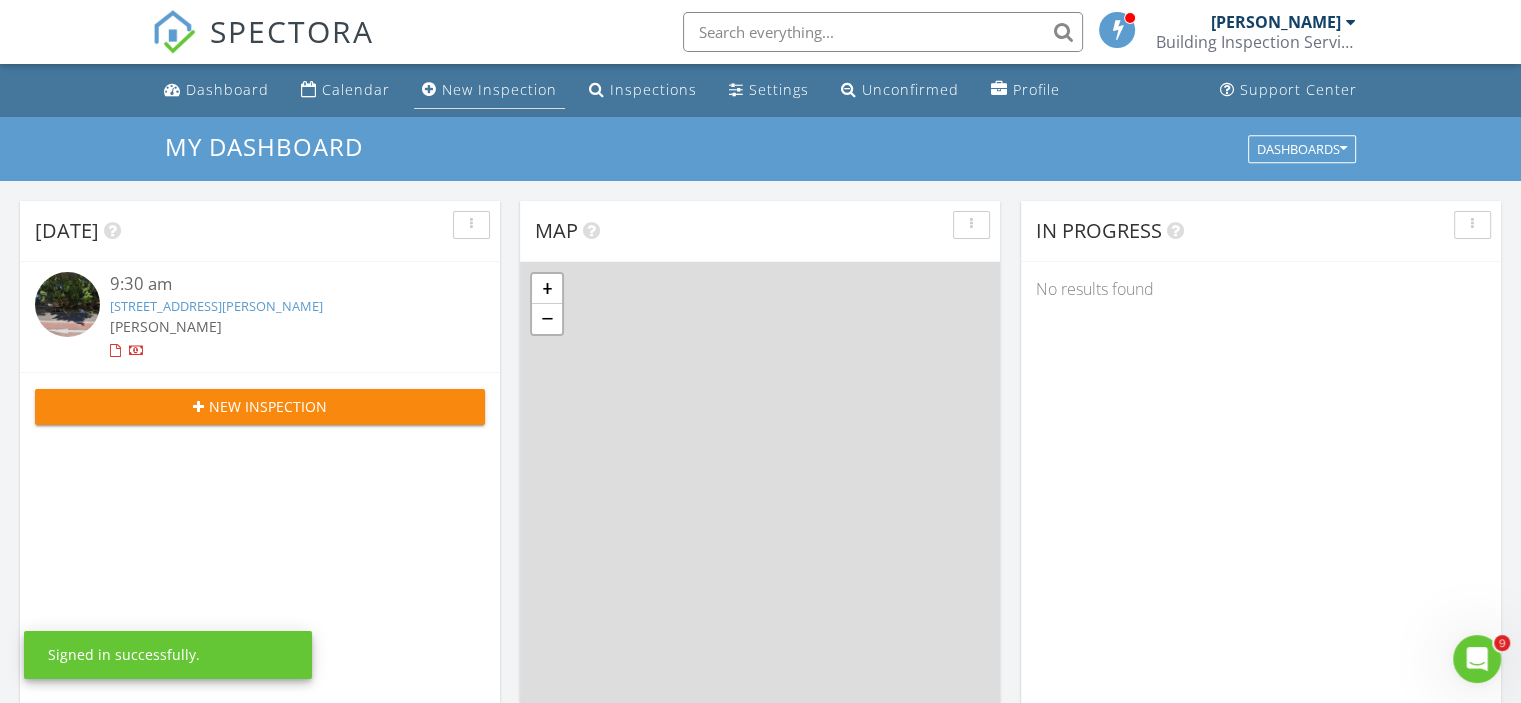 click on "New Inspection" at bounding box center (499, 89) 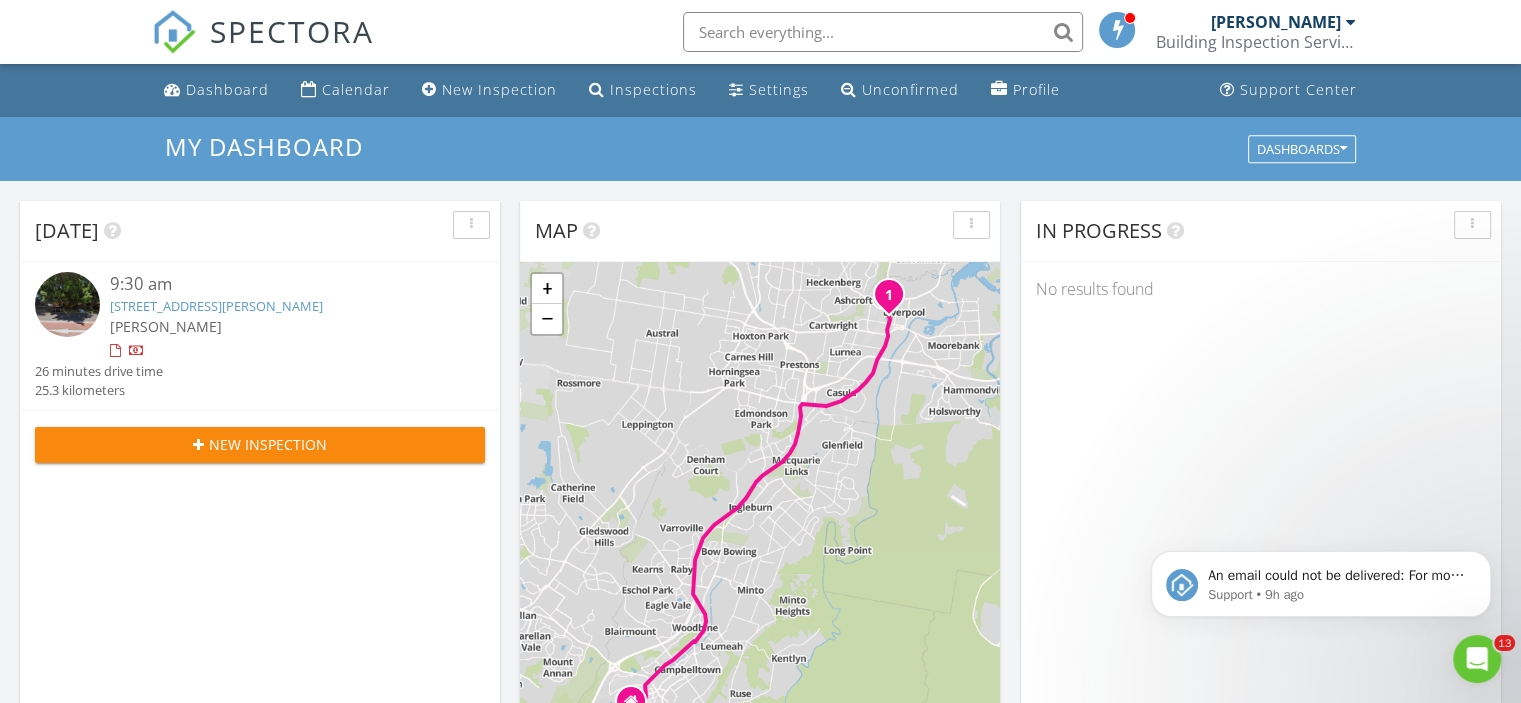 scroll, scrollTop: 0, scrollLeft: 0, axis: both 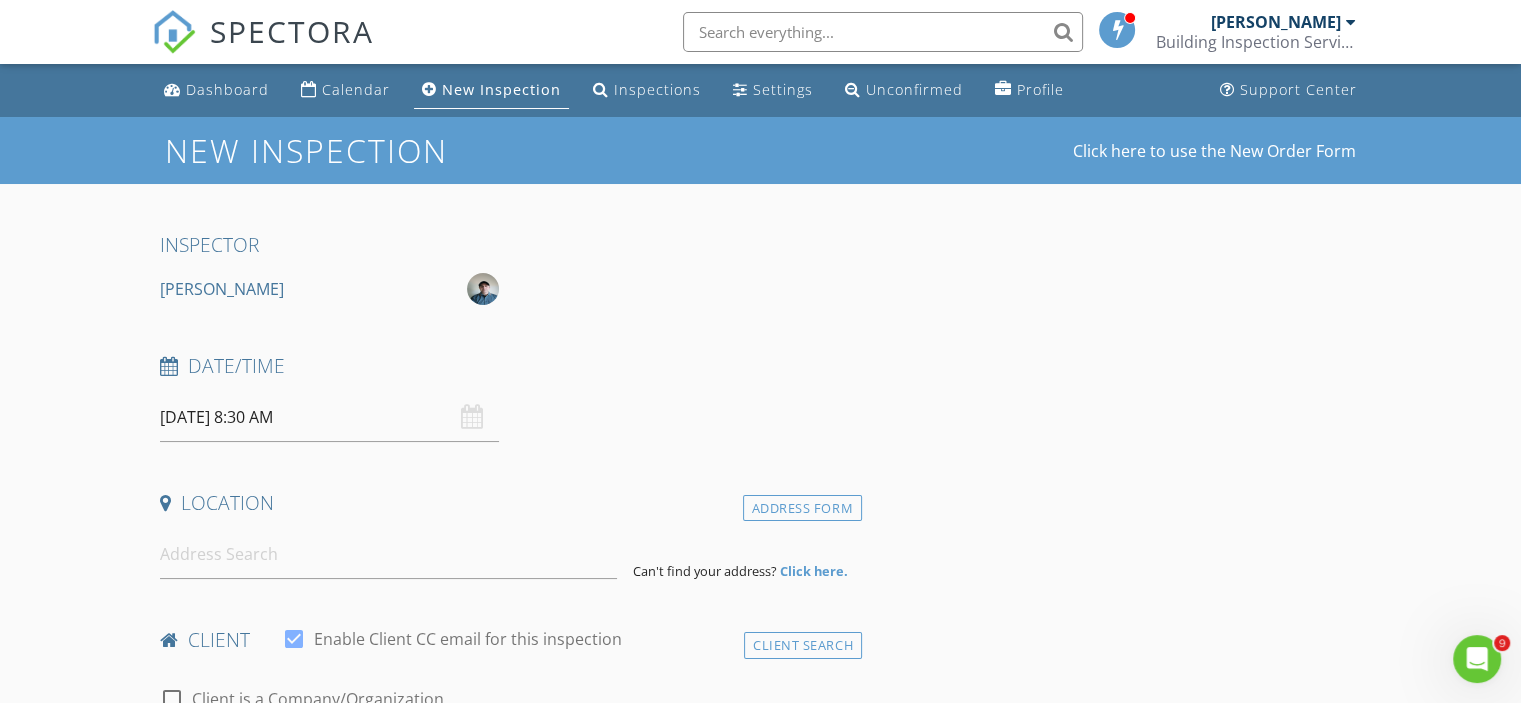 click on "12/07/2025 8:30 AM" at bounding box center [329, 417] 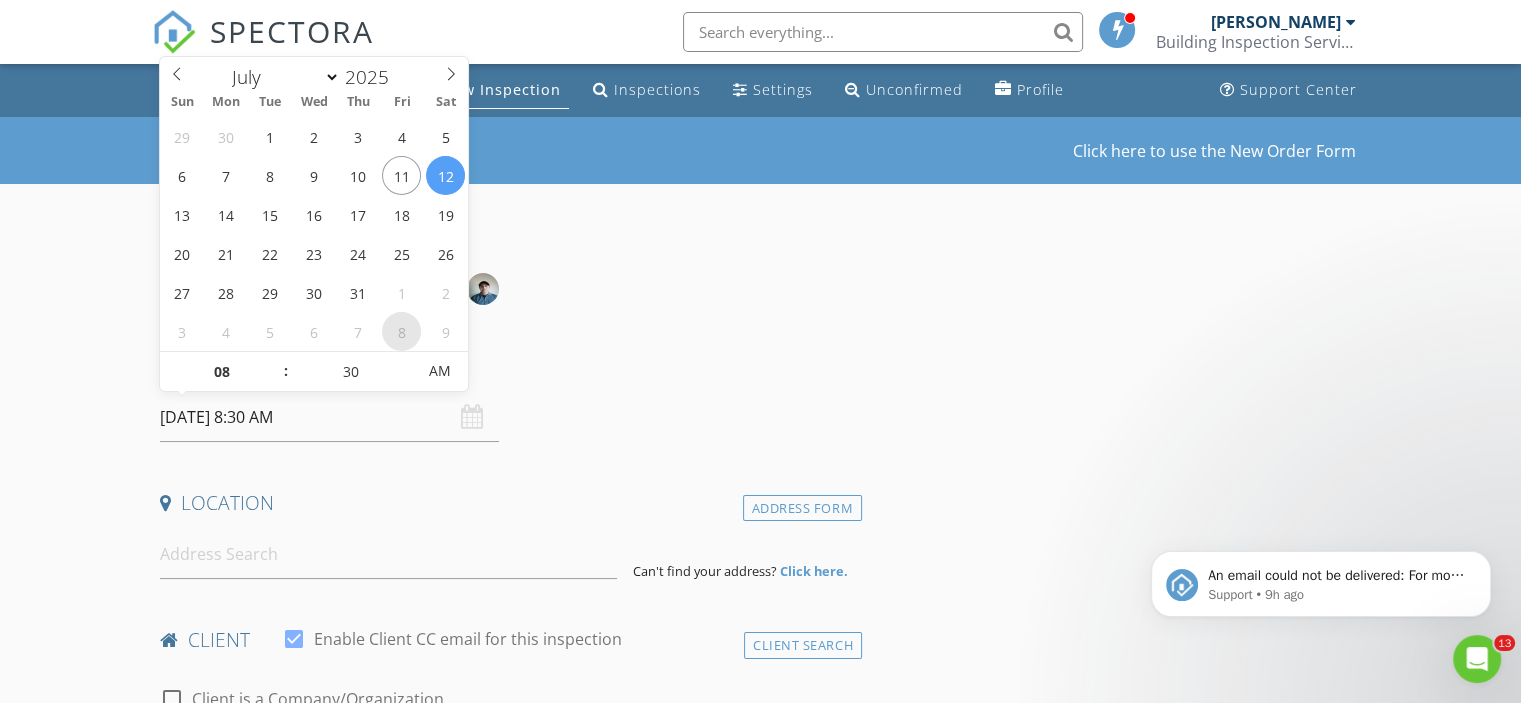 scroll, scrollTop: 0, scrollLeft: 0, axis: both 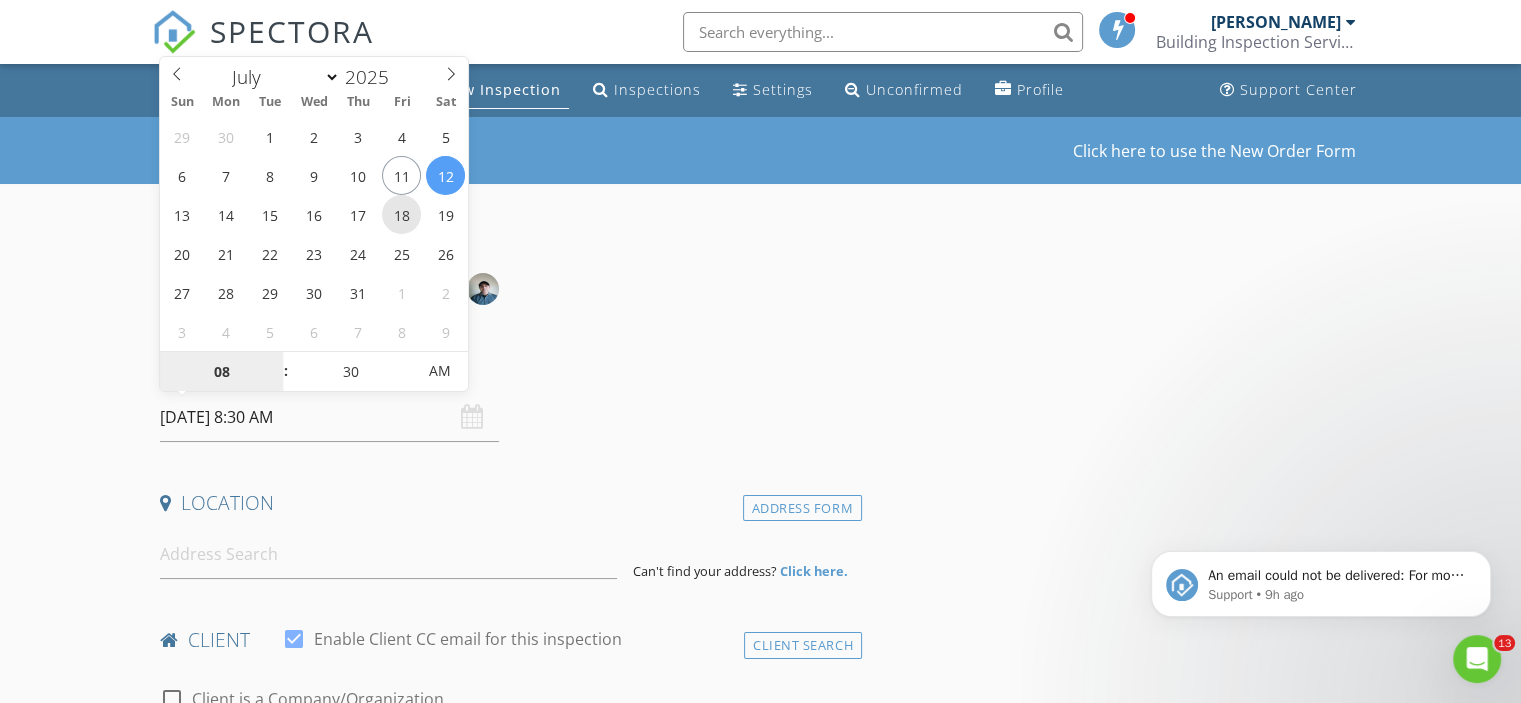 type on "18/07/2025 8:30 AM" 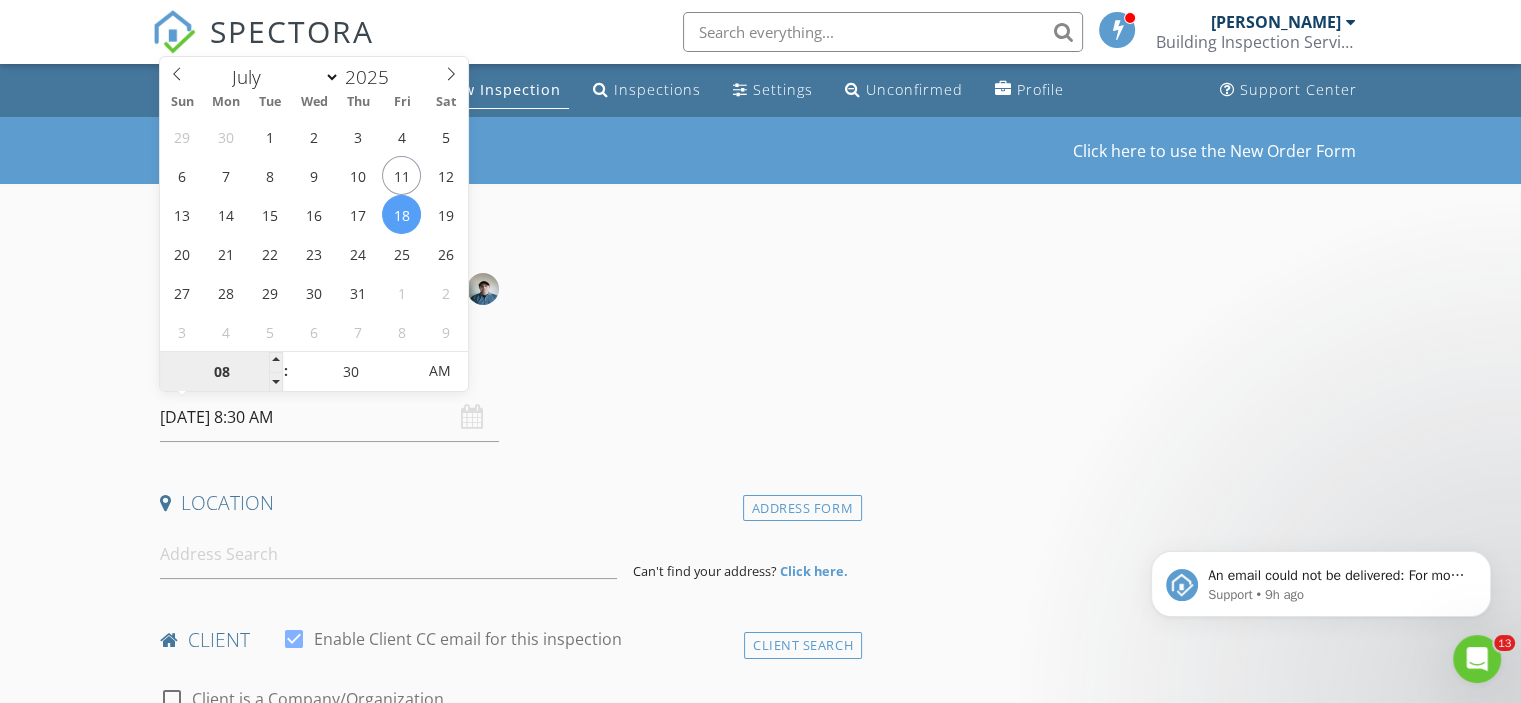 type on "9" 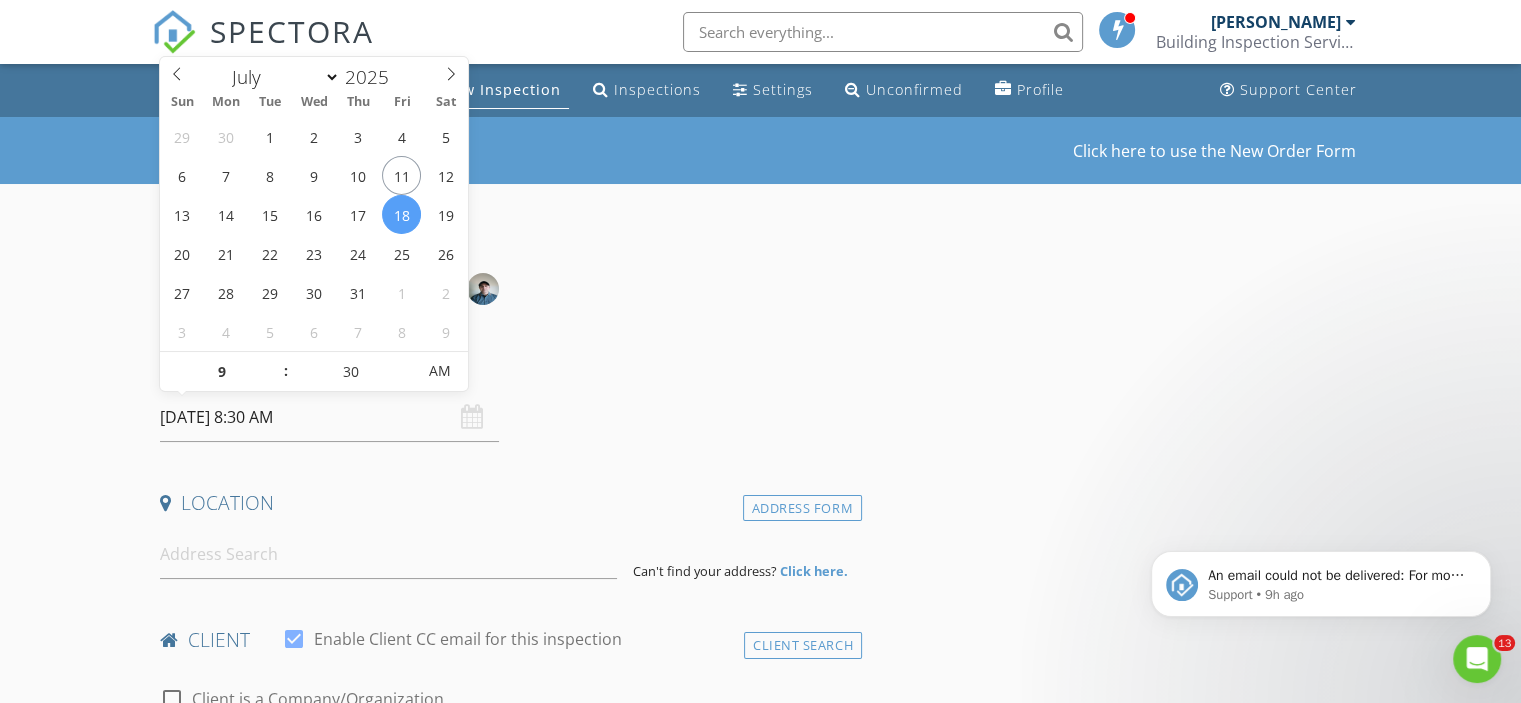 type on "18/07/2025 9:30 AM" 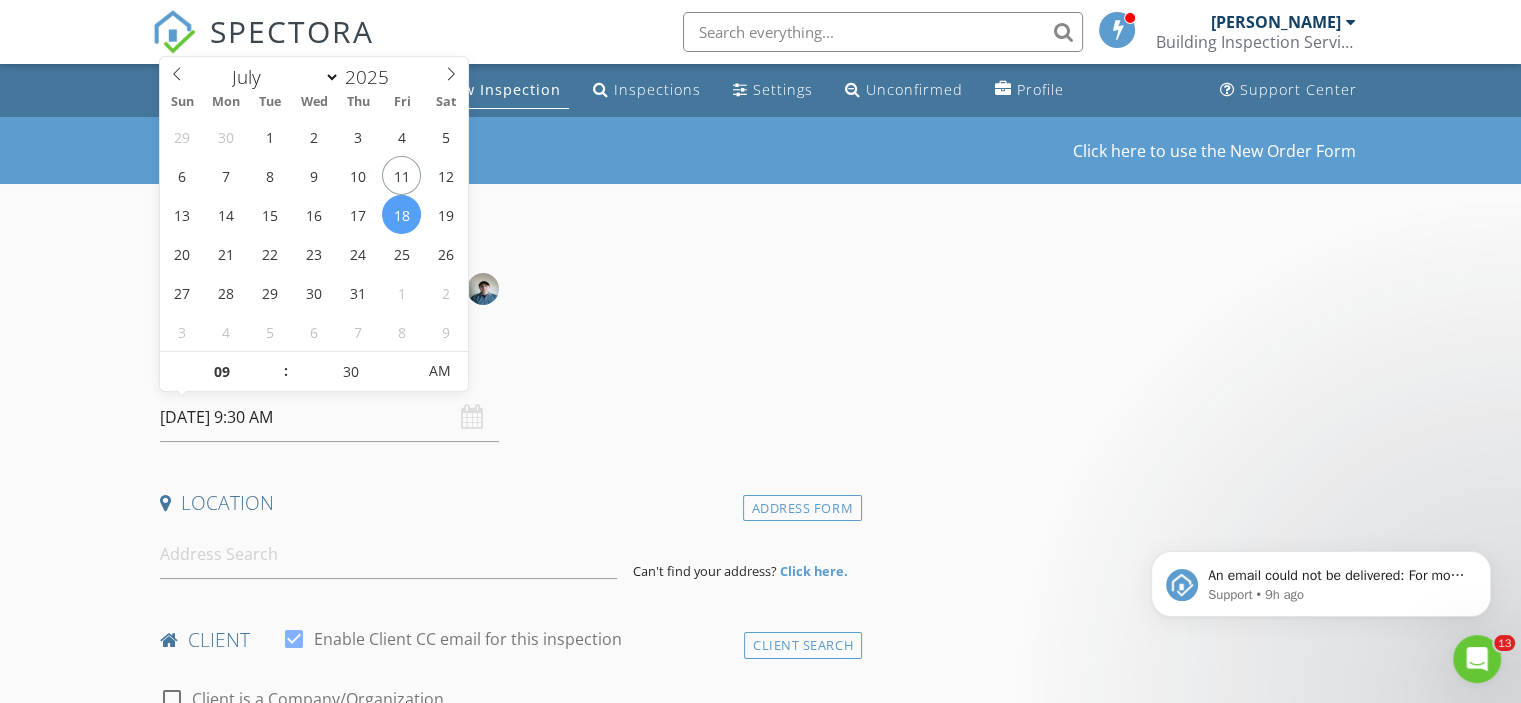 click on "INSPECTOR    Sam Nour
Date/Time
18/07/2025 9:30 AM
Location
Address Form       Can't find your address?   Click here.
client
check_box Enable Client CC email for this inspection   Client Search     check_box_outline_blank Client is a Company/Organization     First Name   Last Name   Email   CC Email   Phone           Notes
ADD ADDITIONAL client
SERVICES
check_box_outline_blank   BUILDING INSPECTION   check_box_outline_blank   TIMBER PEST INSPECTION    check_box_outline_blank   ASBESTOS SURVEY & REPORT   check_box_outline_blank   METH RESIDUE SITE TEST & REPORT   check_box_outline_blank   PRE-SETTLEMENT HANDOVER REPORT   check_box_outline_blank   Depreciation Schedule   Investmant property tax depreciation schedule check_box_outline_blank   DILAPIDATION SITE SURVEY & REPORT  (PER)   check_box_outline_blank" at bounding box center (507, 1580) 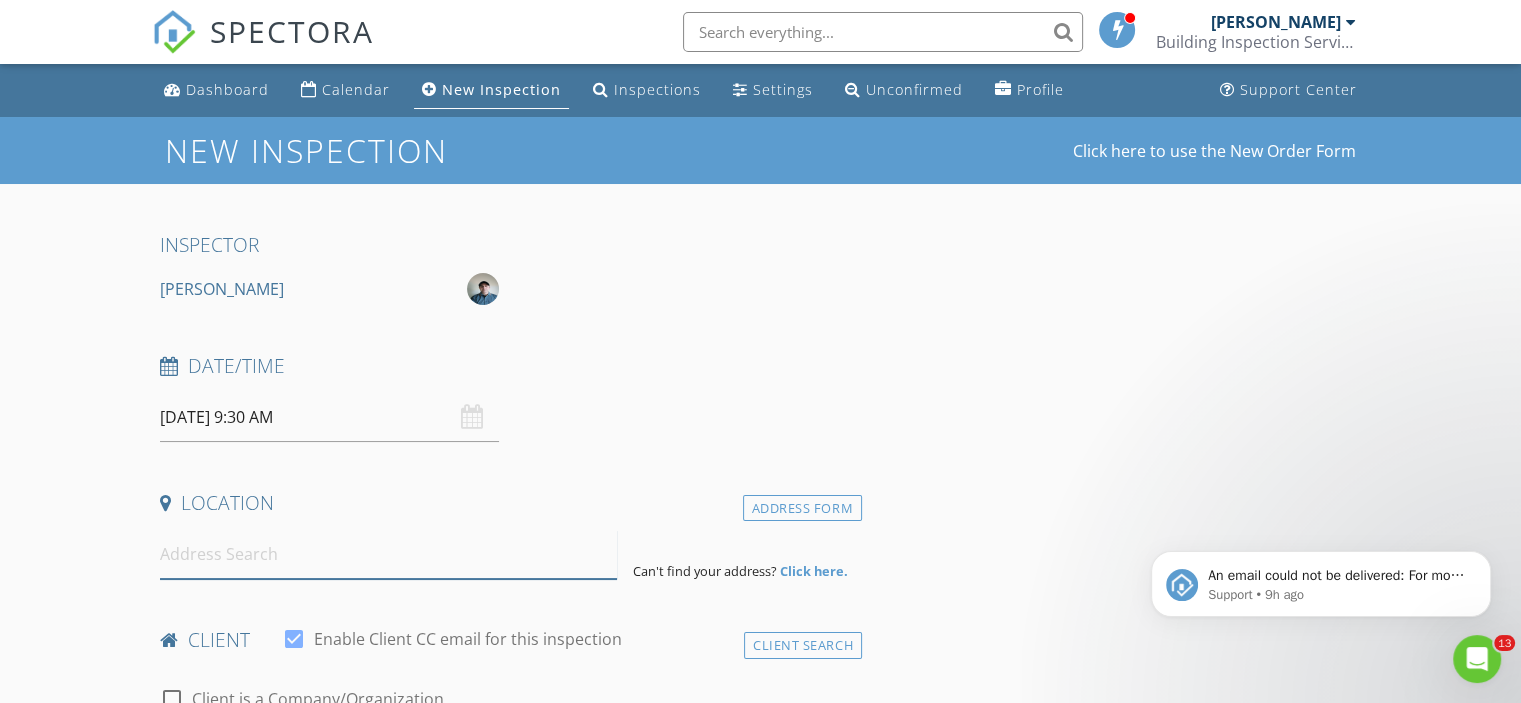 click at bounding box center [388, 554] 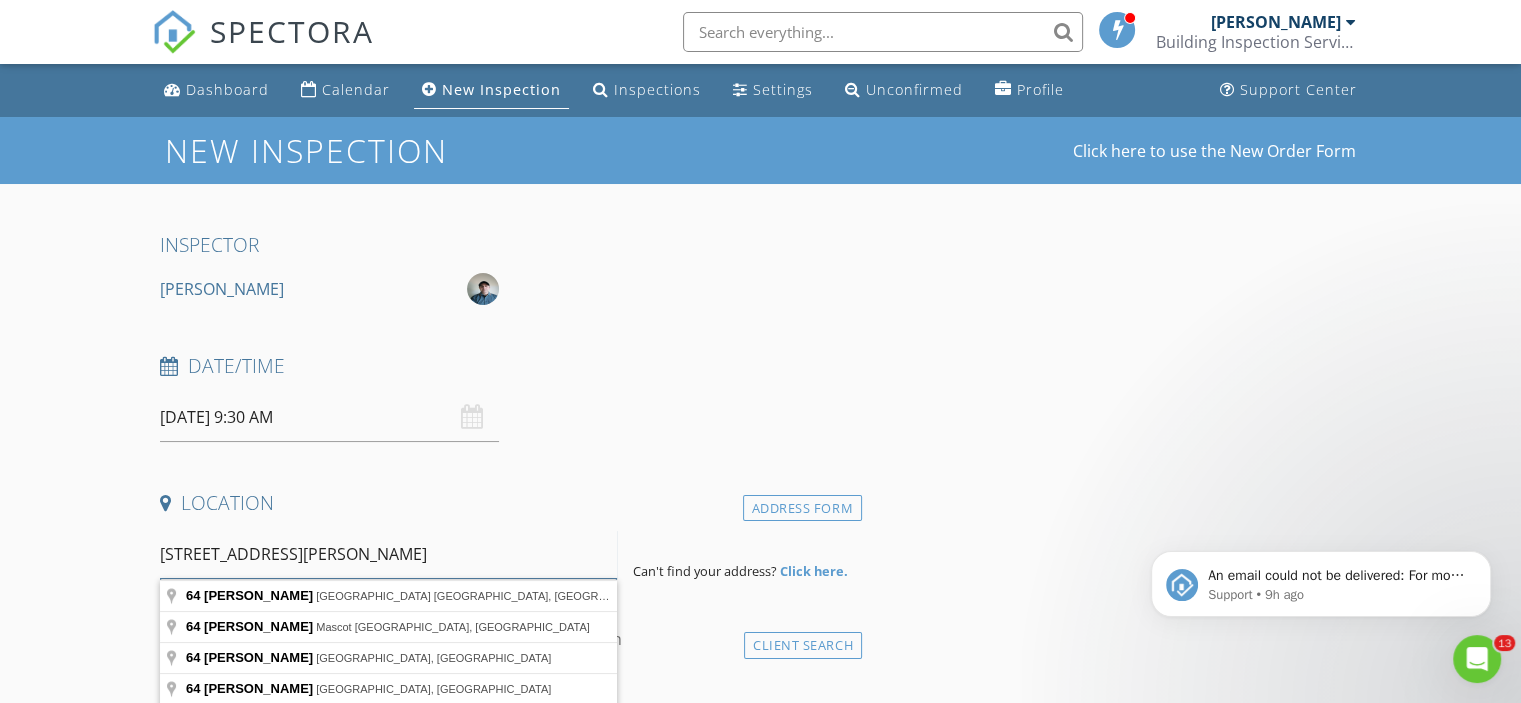 type on "64 alfred st st" 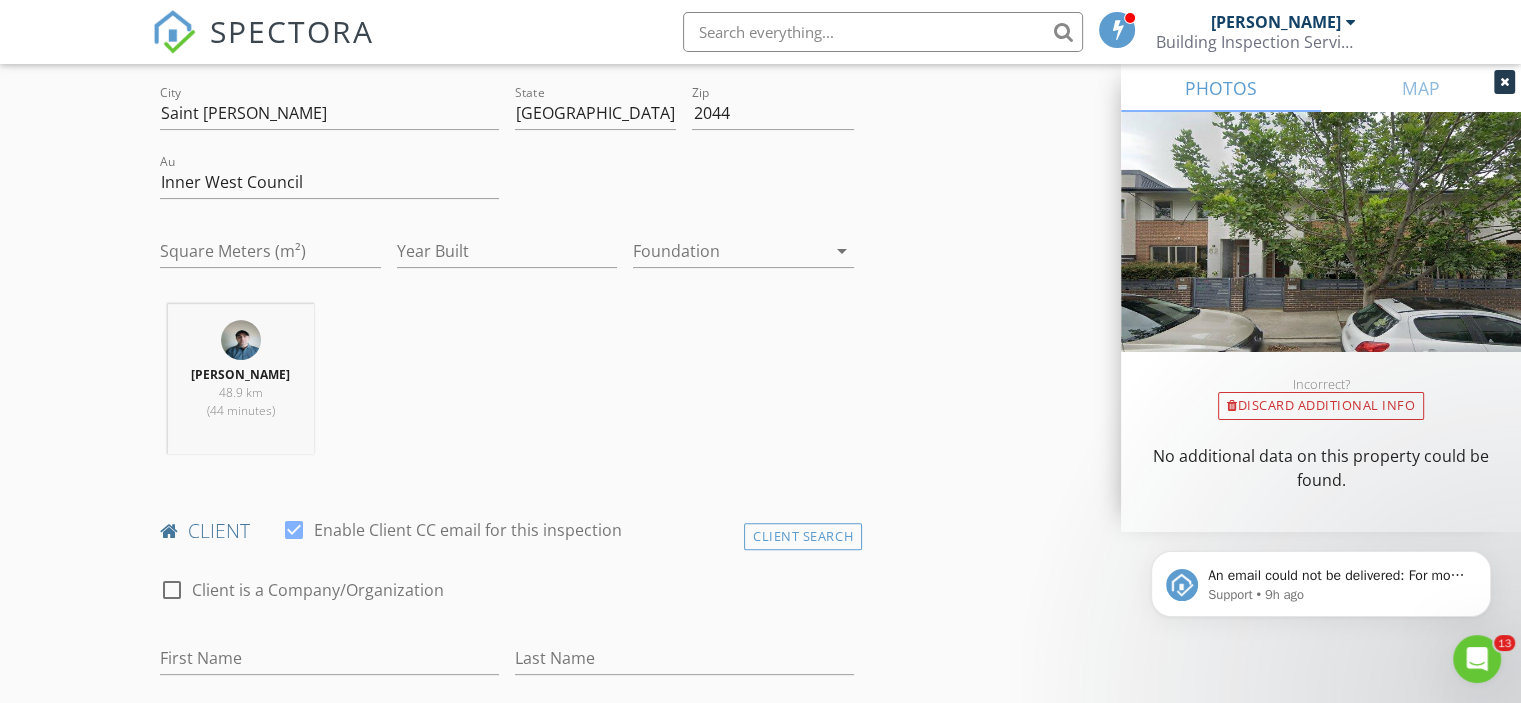 scroll, scrollTop: 752, scrollLeft: 0, axis: vertical 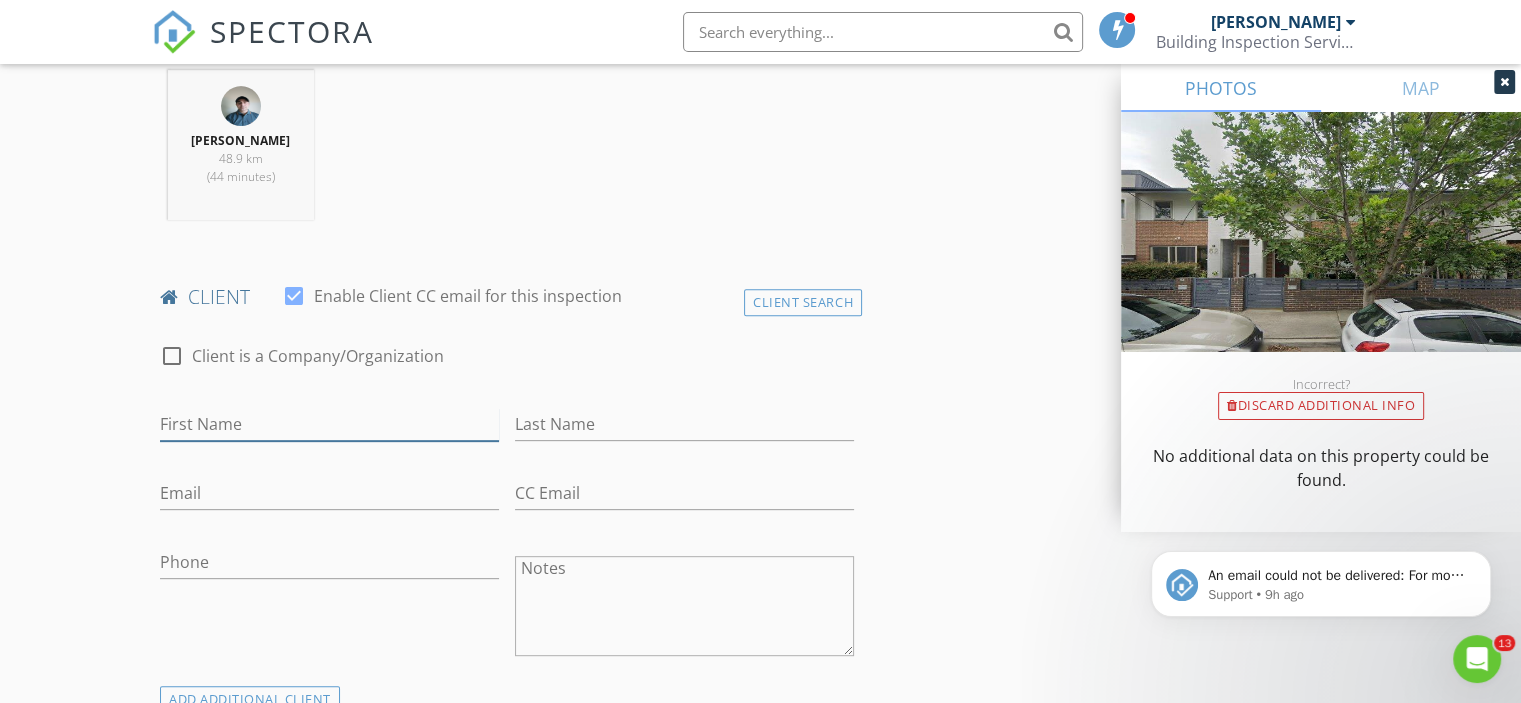 click on "First Name" at bounding box center [329, 424] 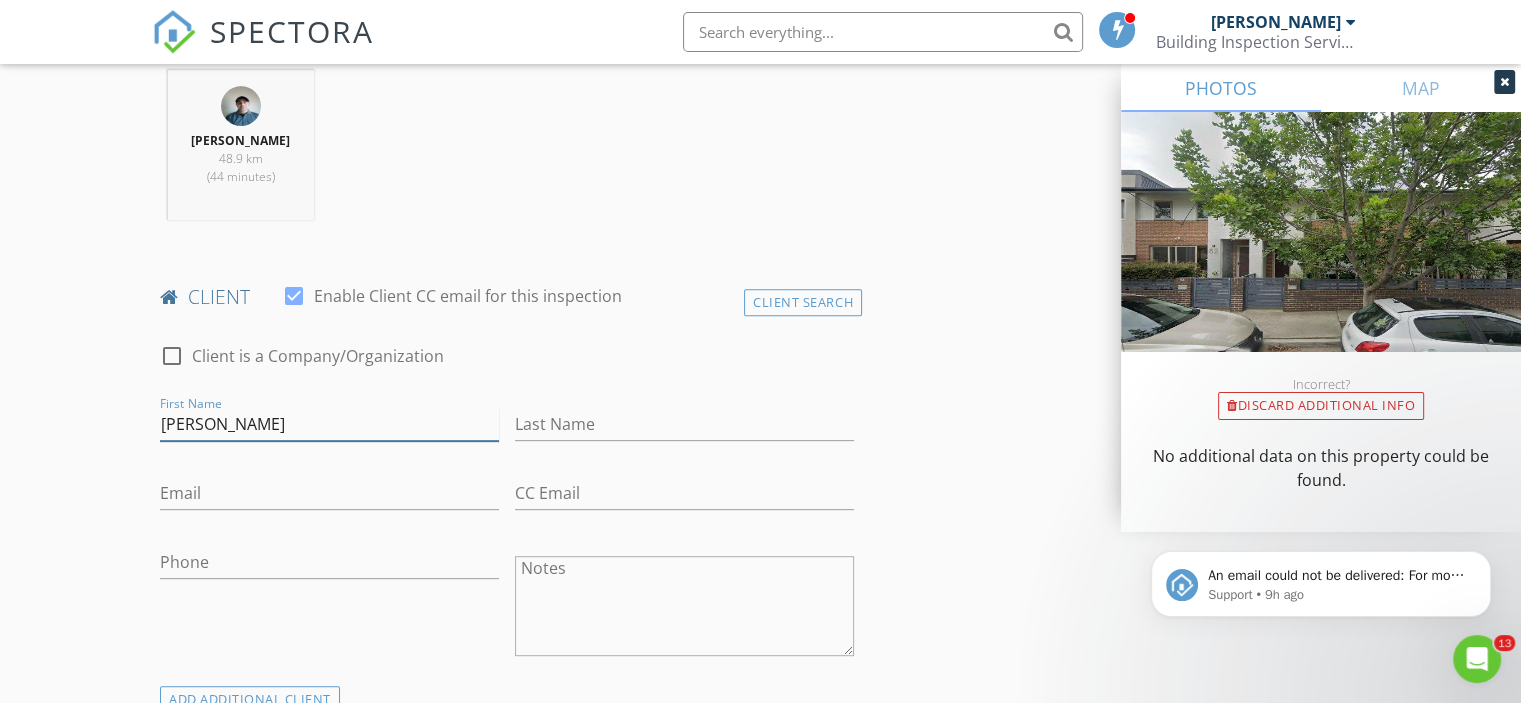 type on "Steve" 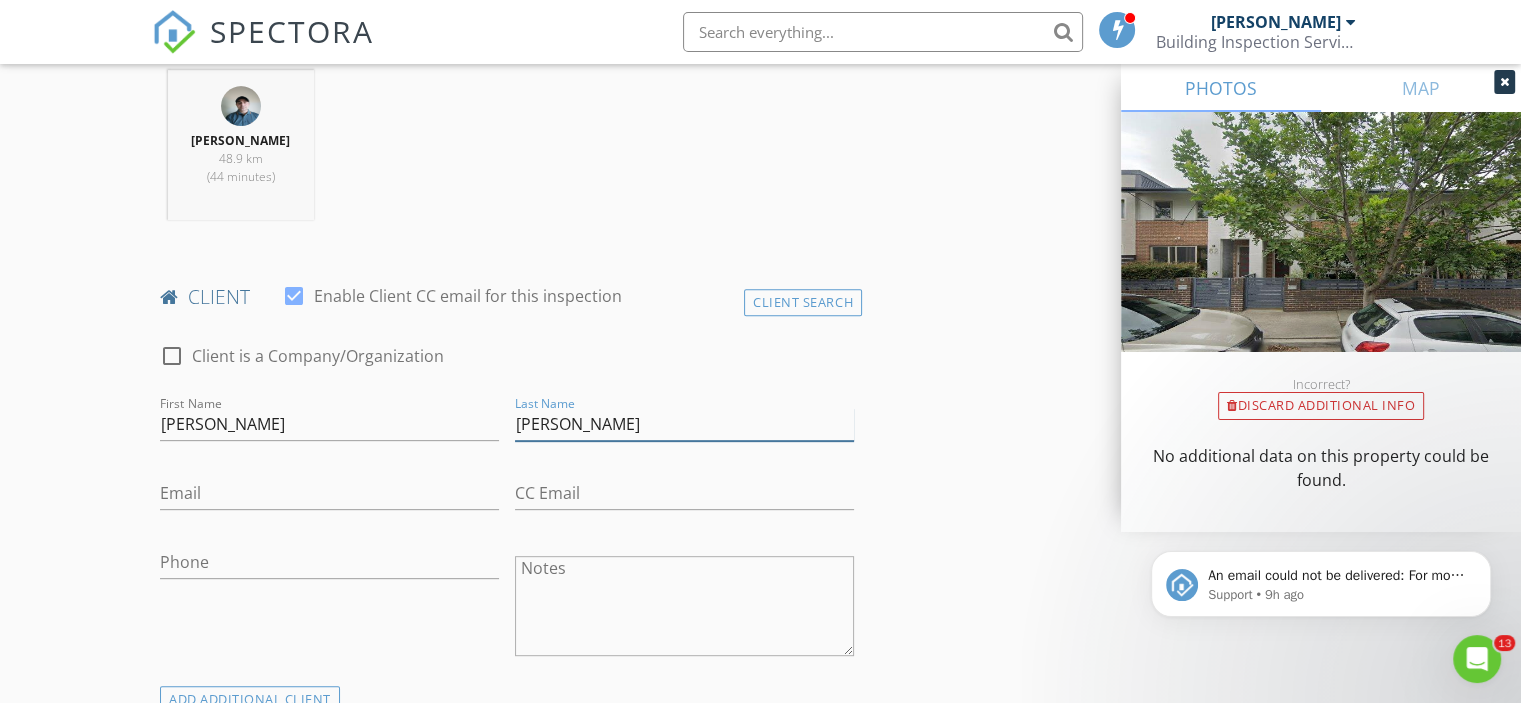 type on "Webb" 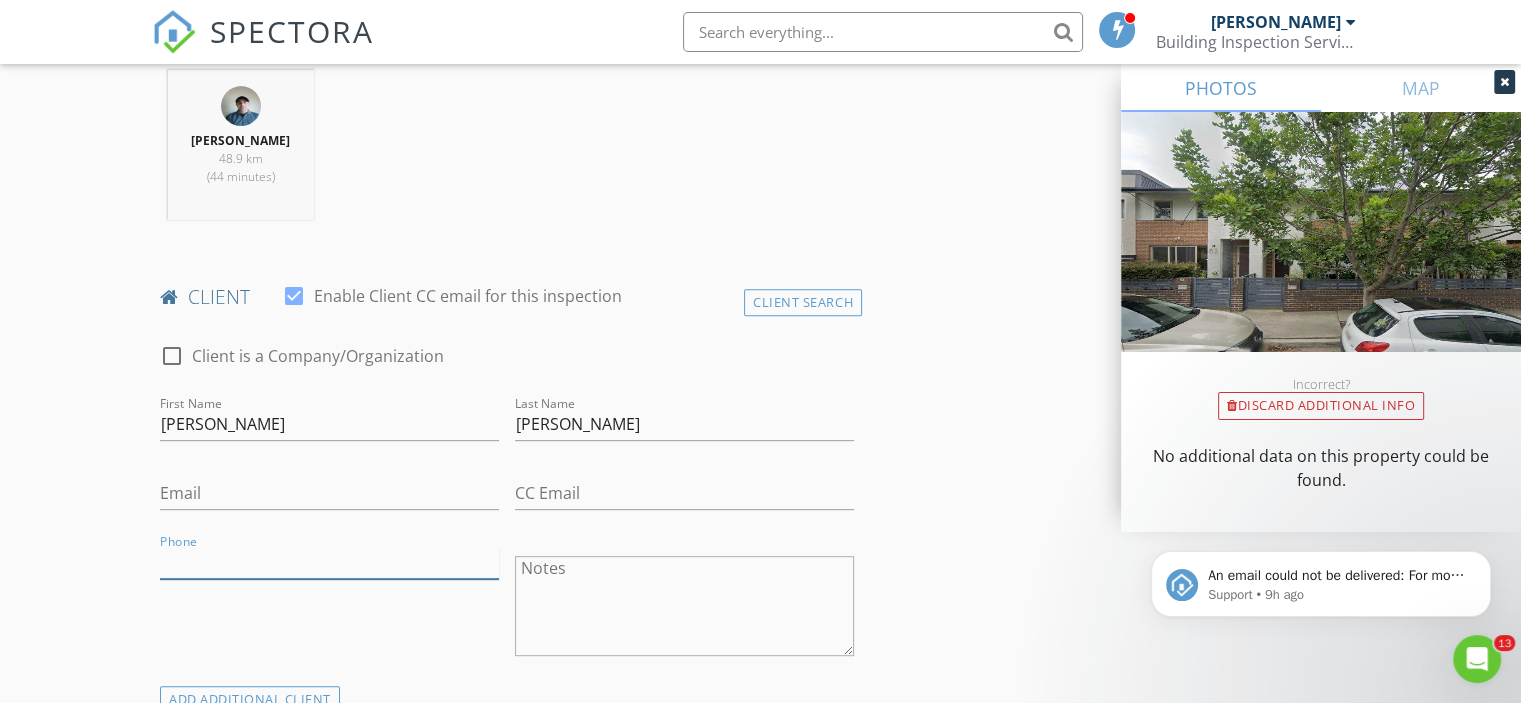 click on "Phone" at bounding box center [329, 562] 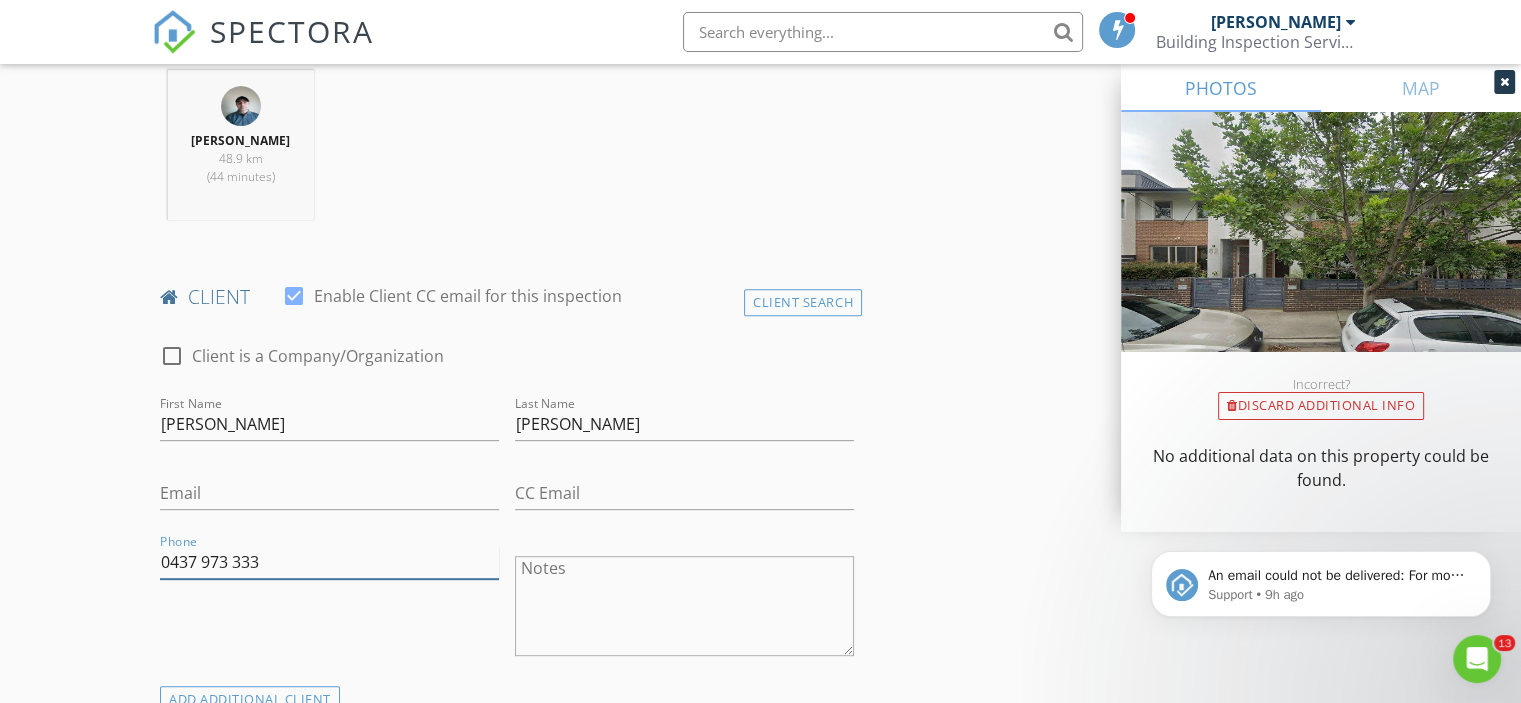 type on "0437 973 333" 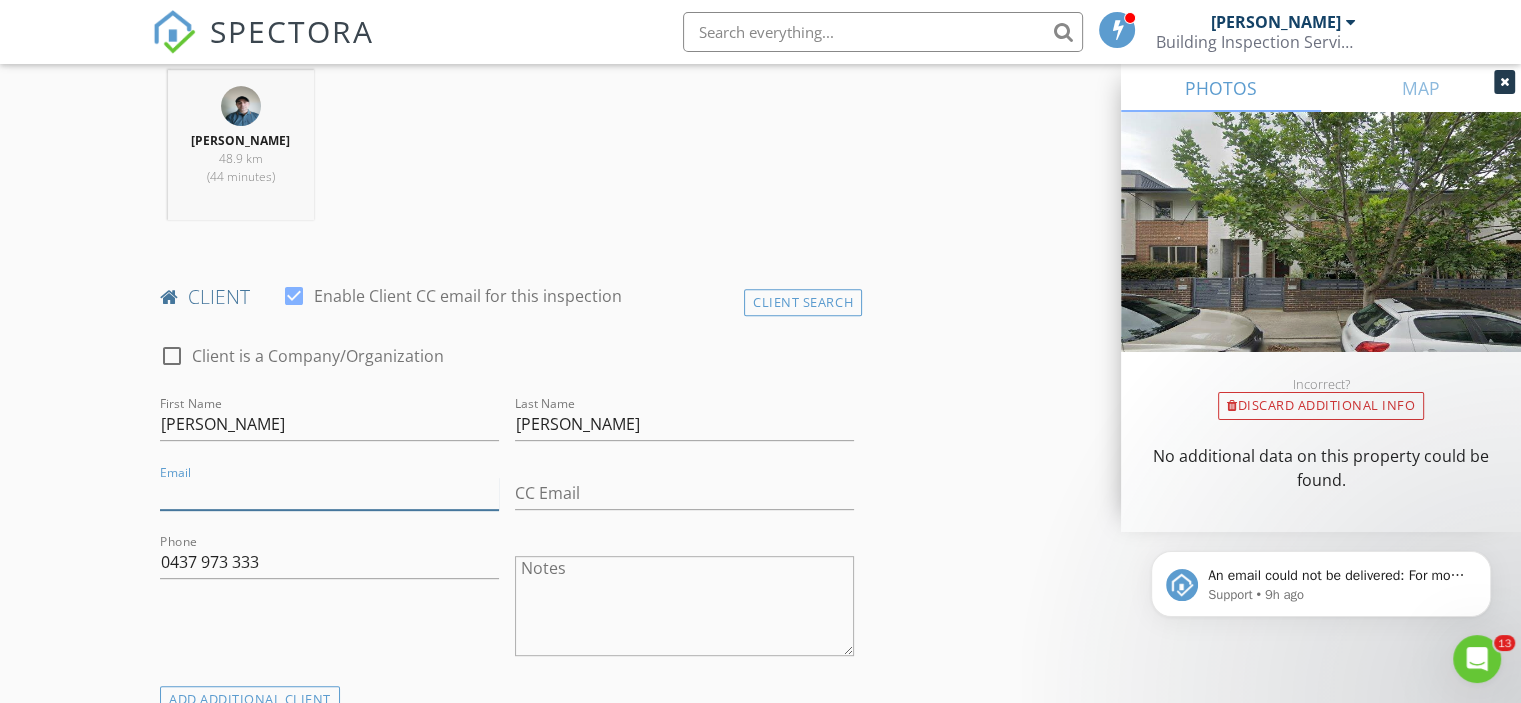 click on "Email" at bounding box center (329, 493) 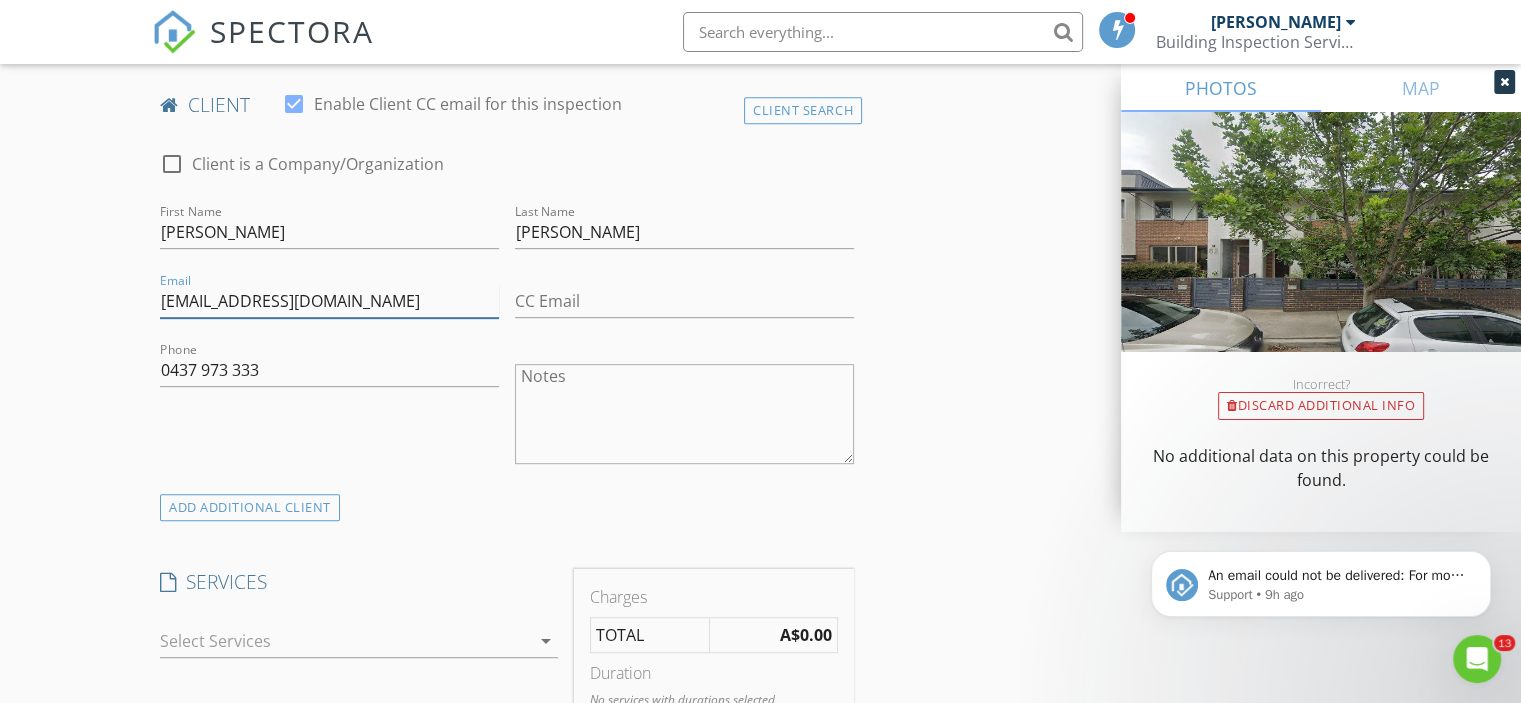 scroll, scrollTop: 1011, scrollLeft: 0, axis: vertical 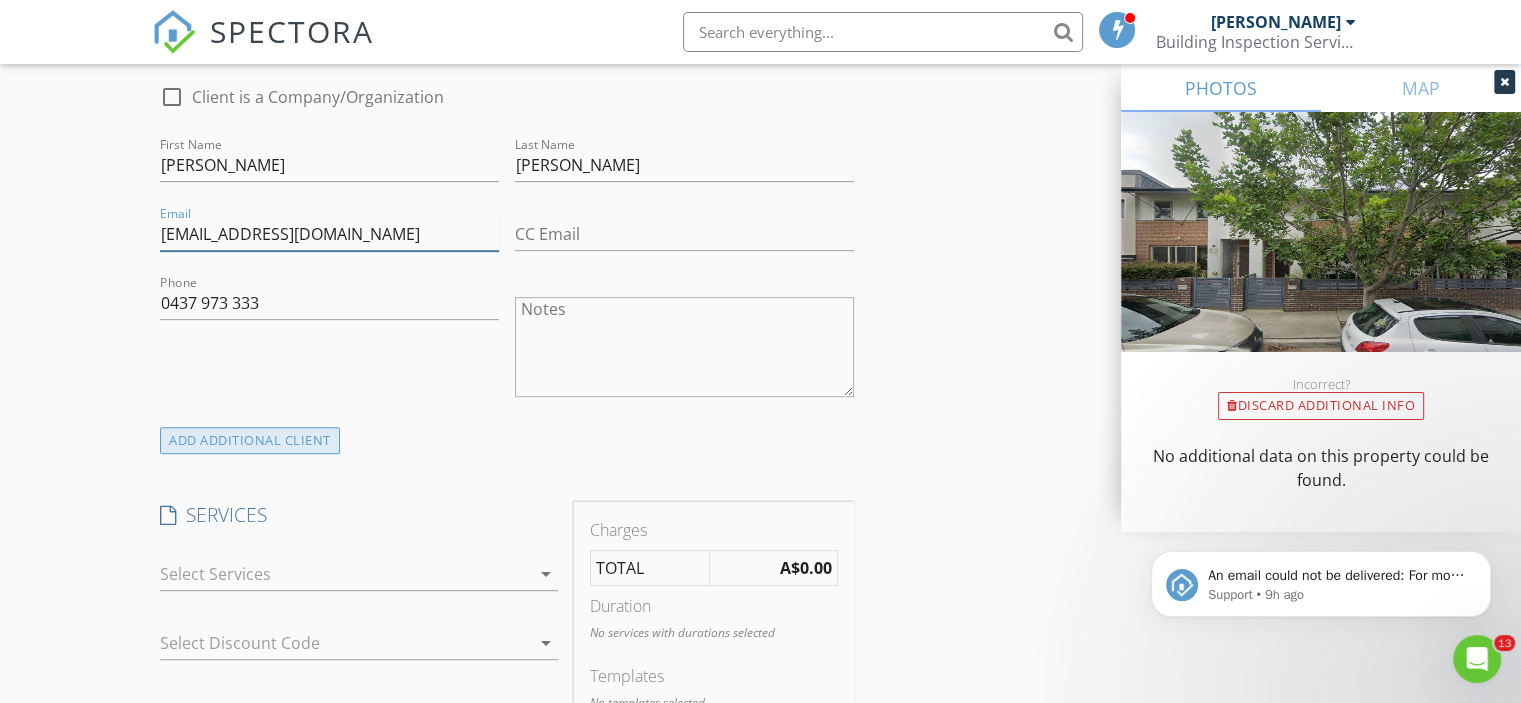 type on "swebb104@gmail.com" 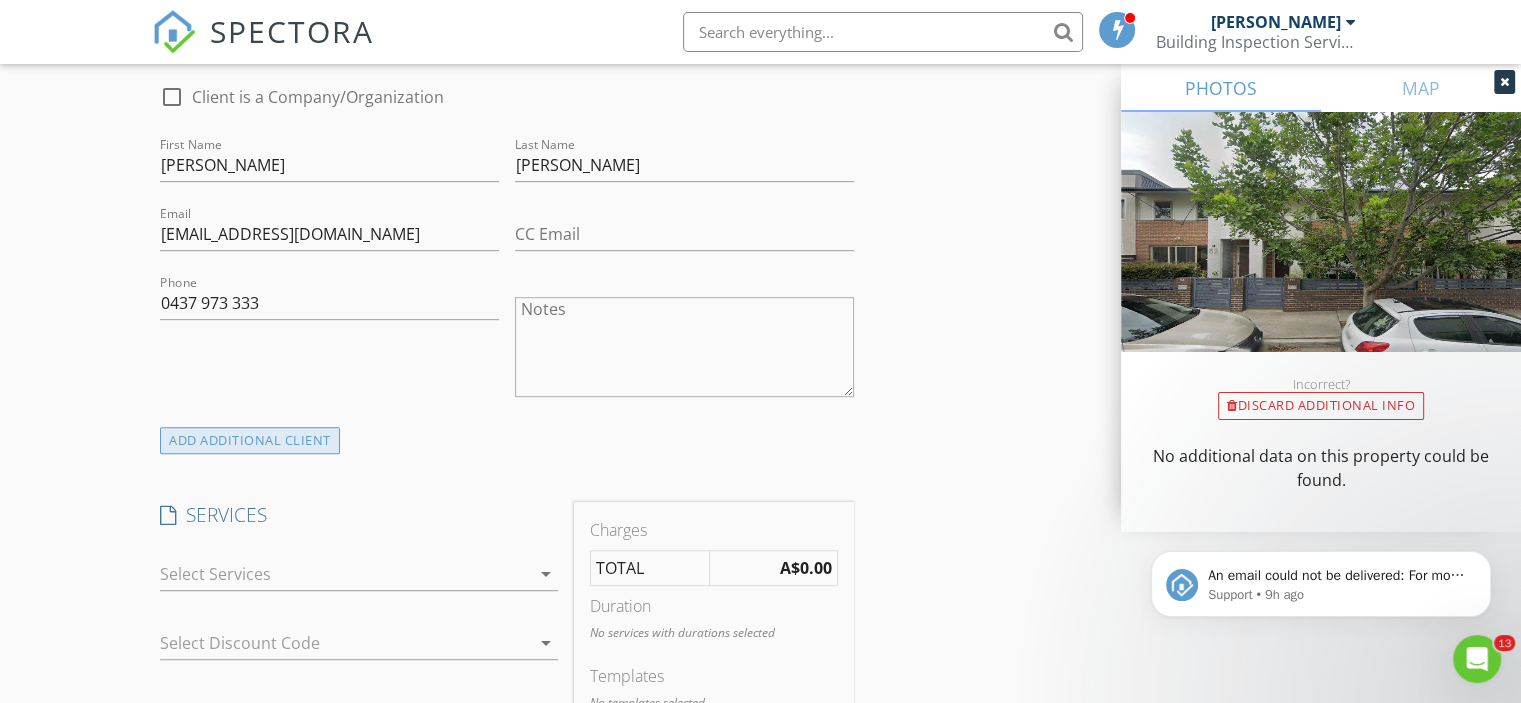 click on "ADD ADDITIONAL client" at bounding box center (250, 440) 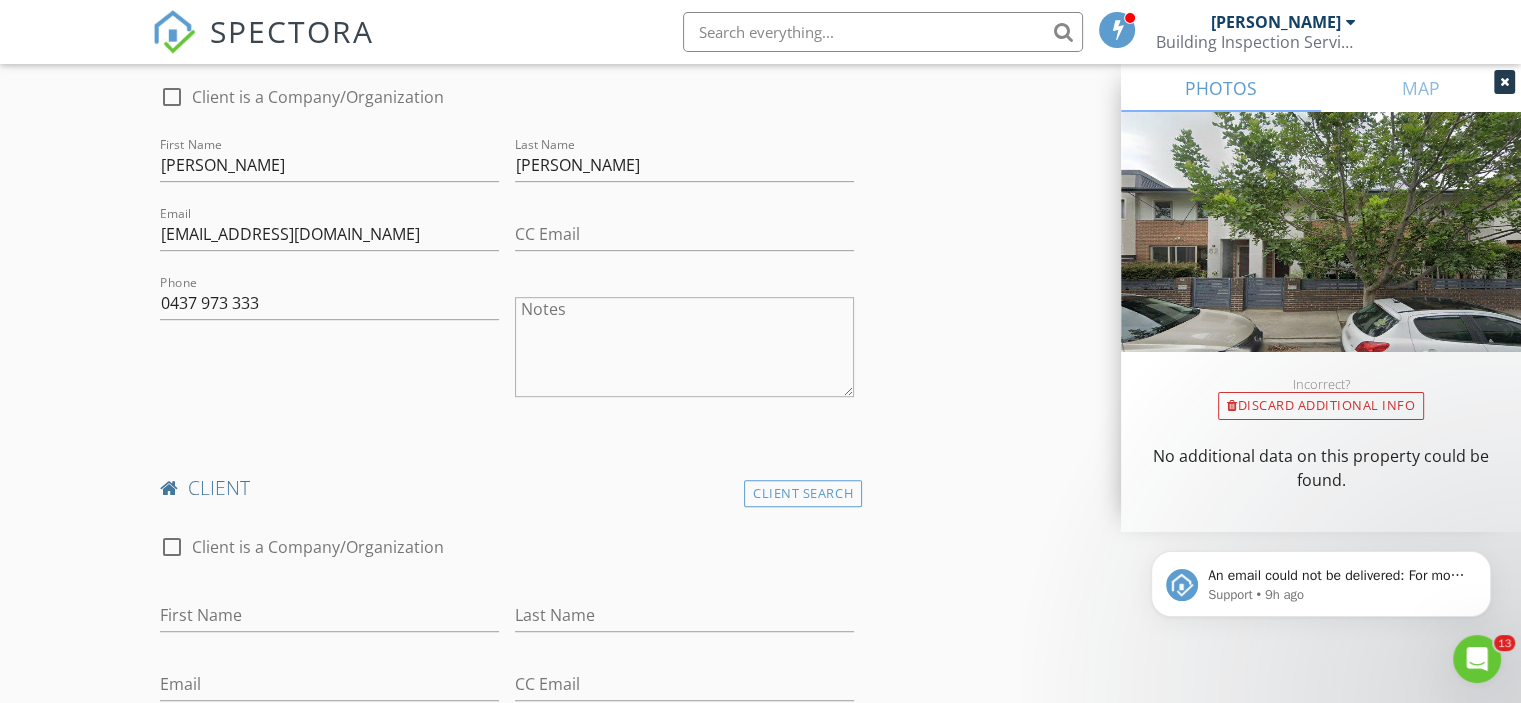 scroll, scrollTop: 1246, scrollLeft: 0, axis: vertical 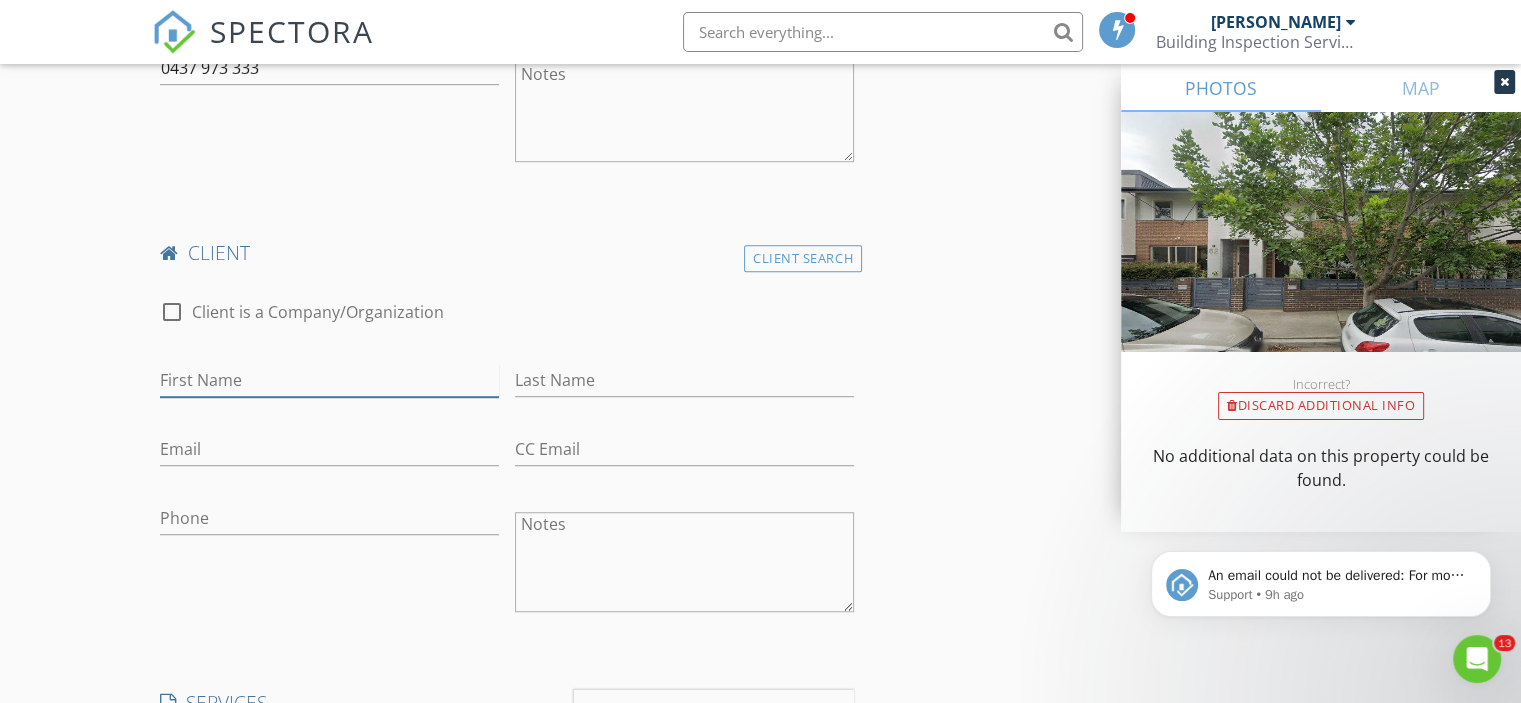 click on "First Name" at bounding box center [329, 380] 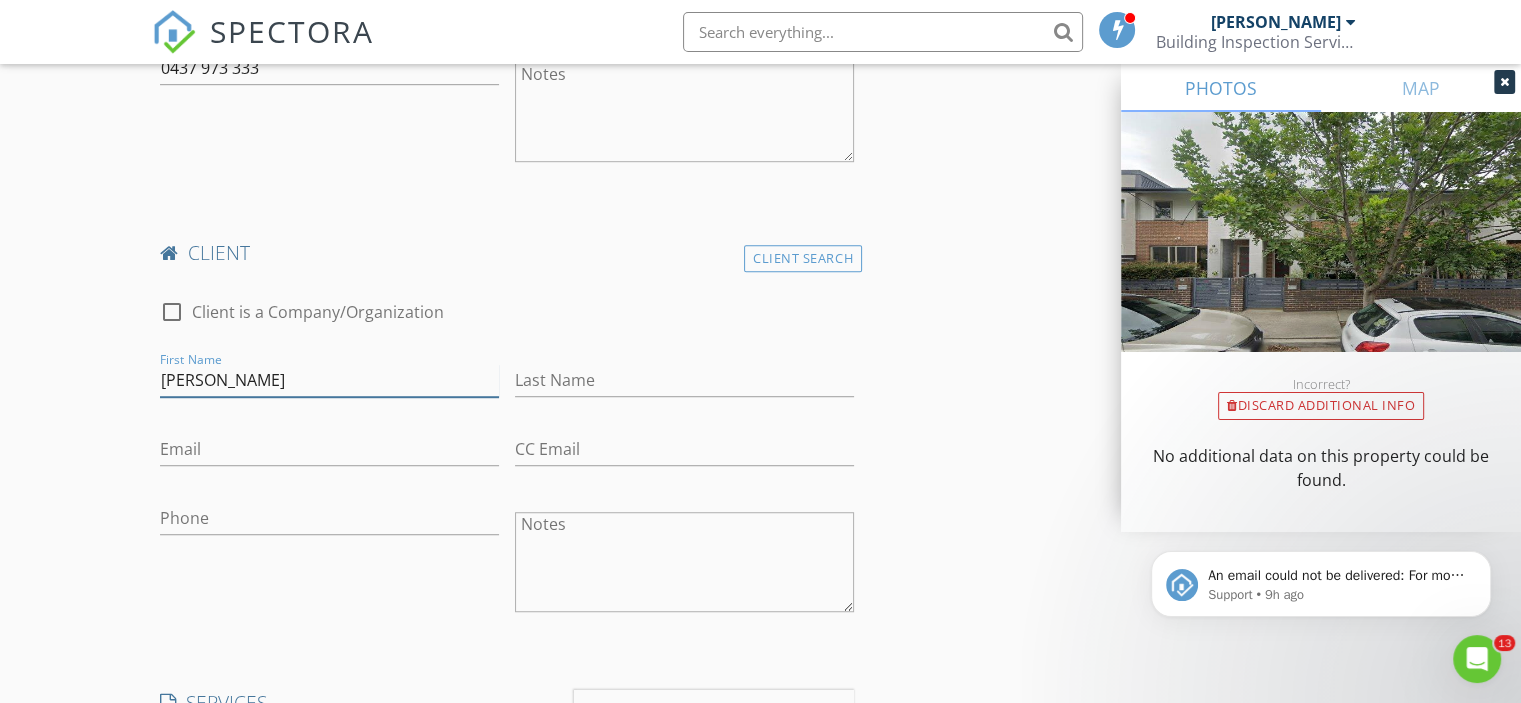 type on "Shari" 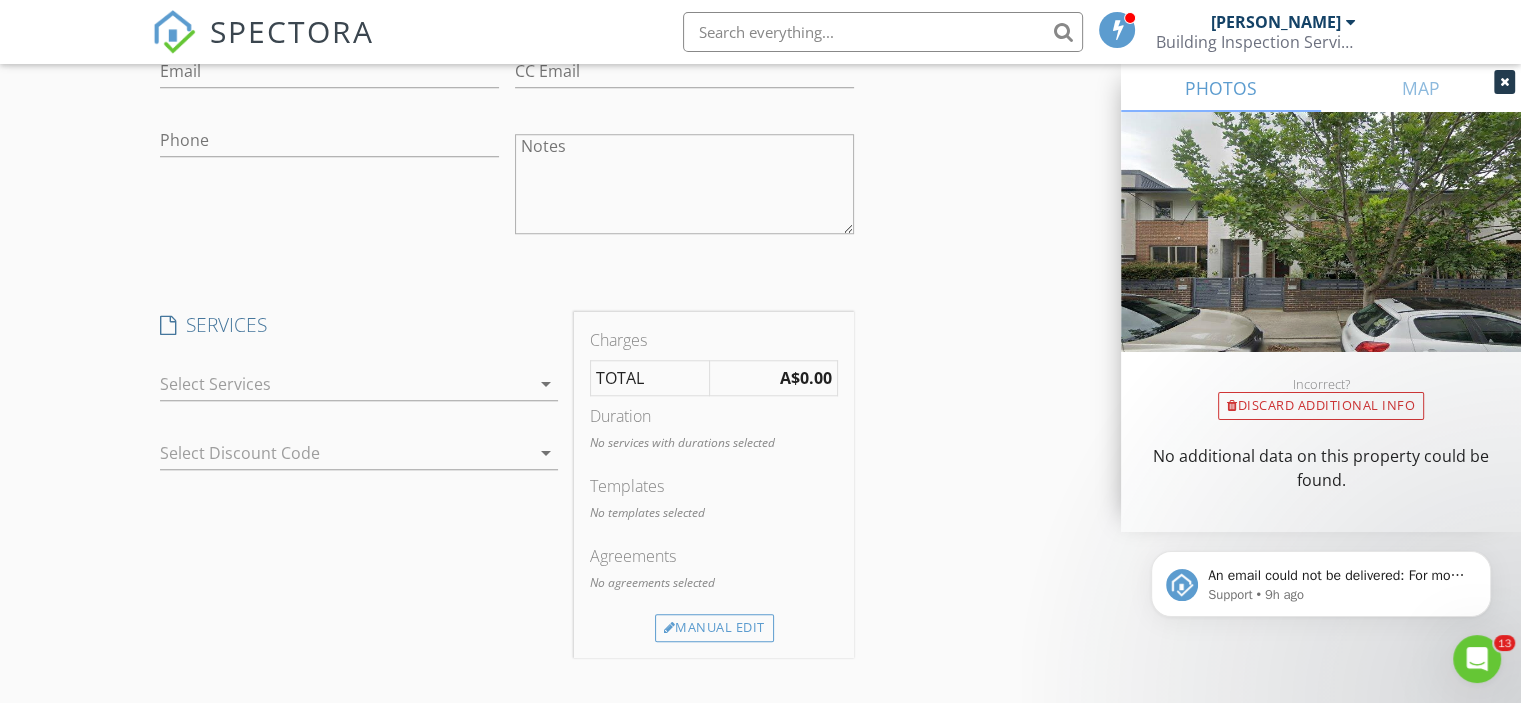 scroll, scrollTop: 1626, scrollLeft: 0, axis: vertical 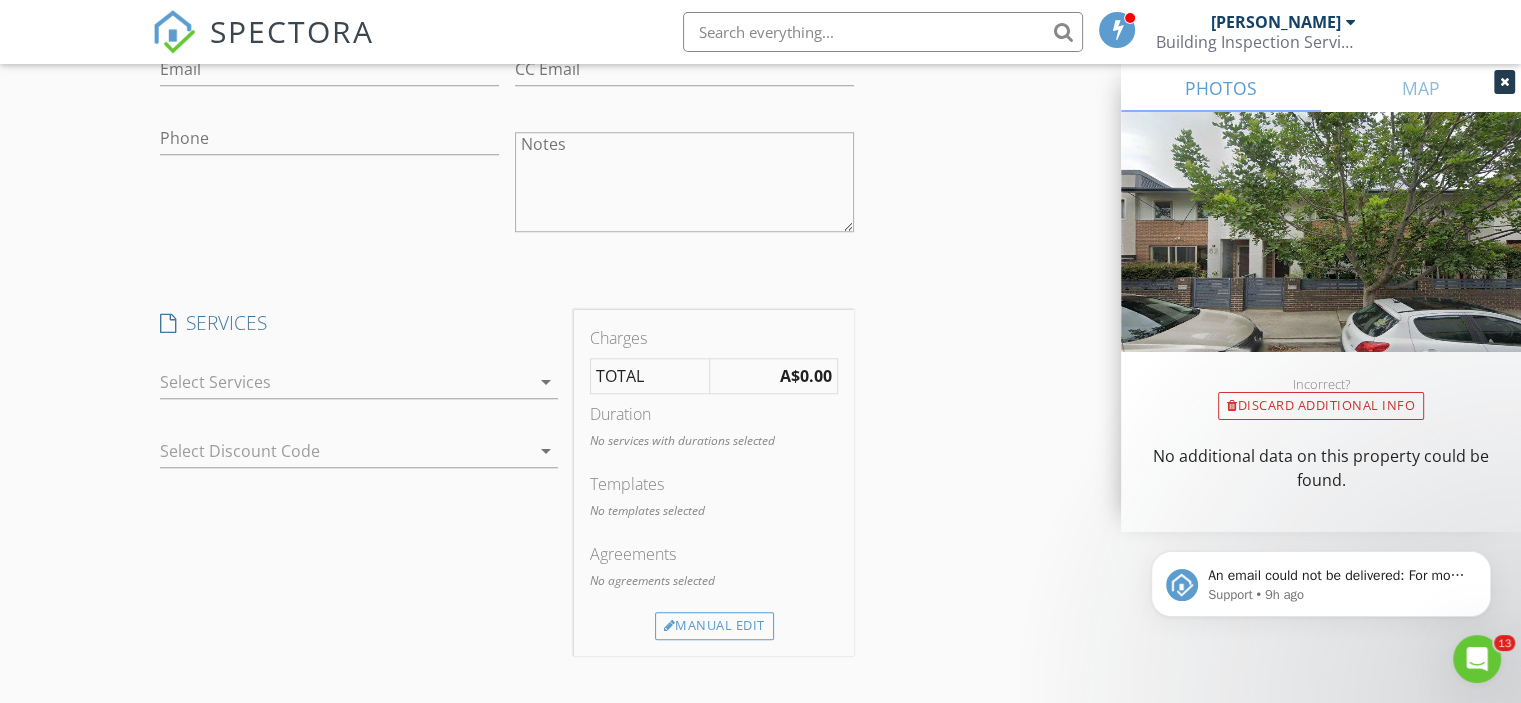 type on "Webb" 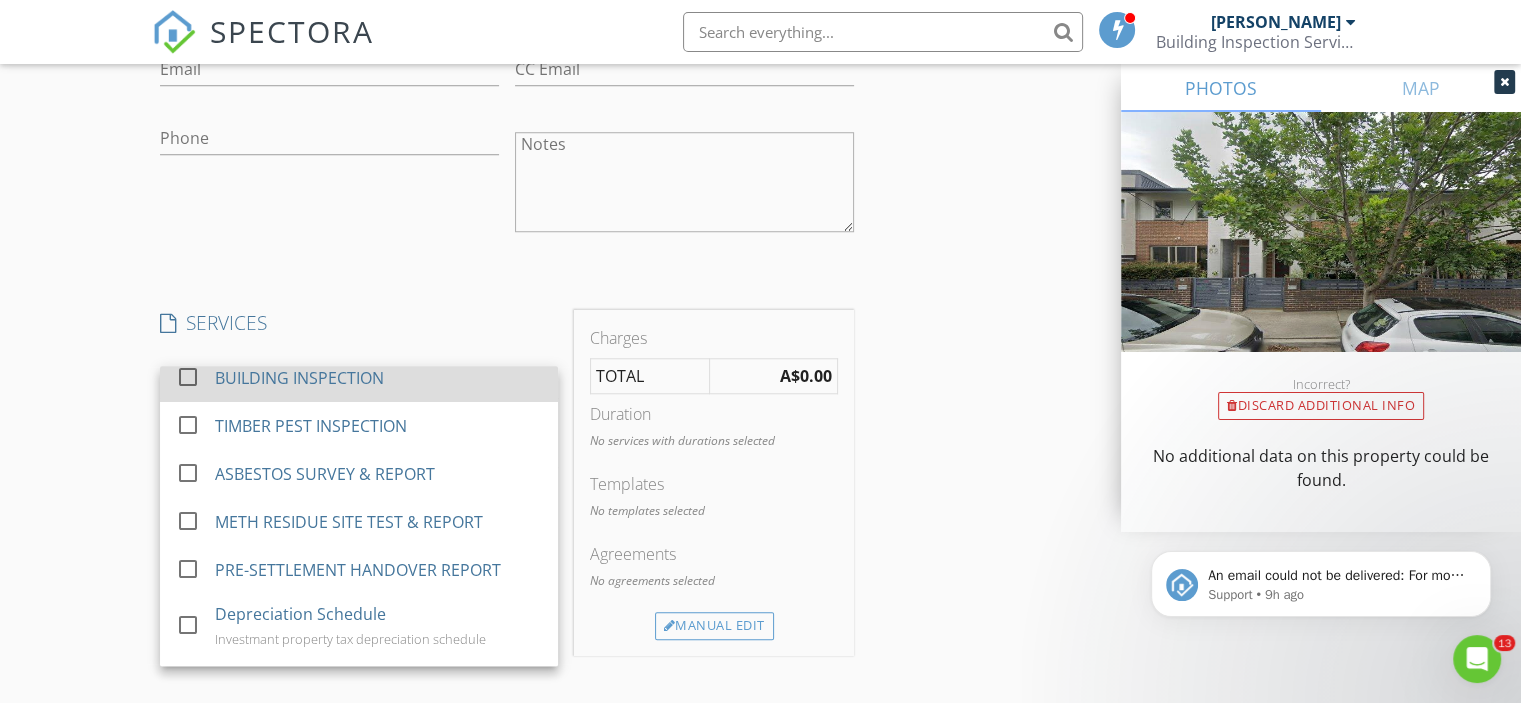 scroll, scrollTop: 0, scrollLeft: 0, axis: both 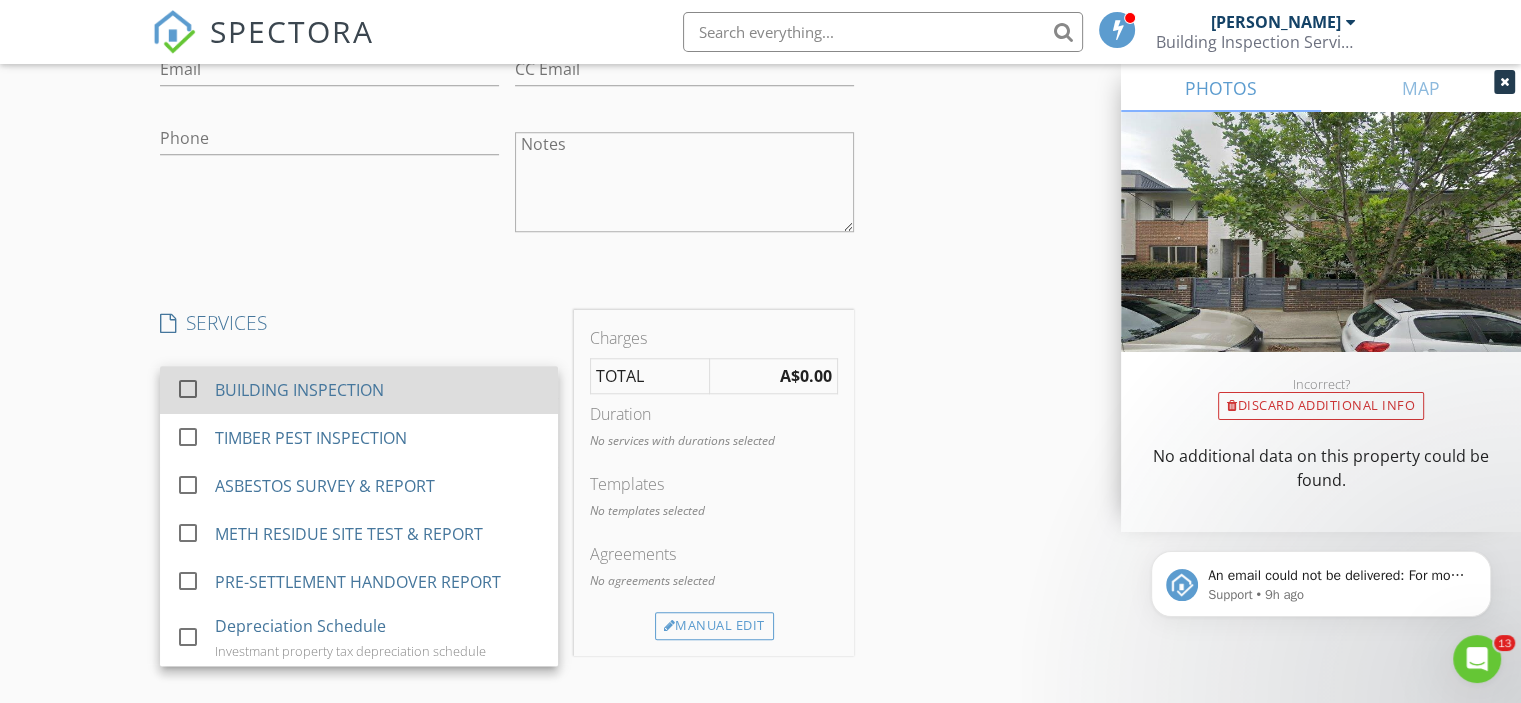 click on "BUILDING INSPECTION" at bounding box center [299, 390] 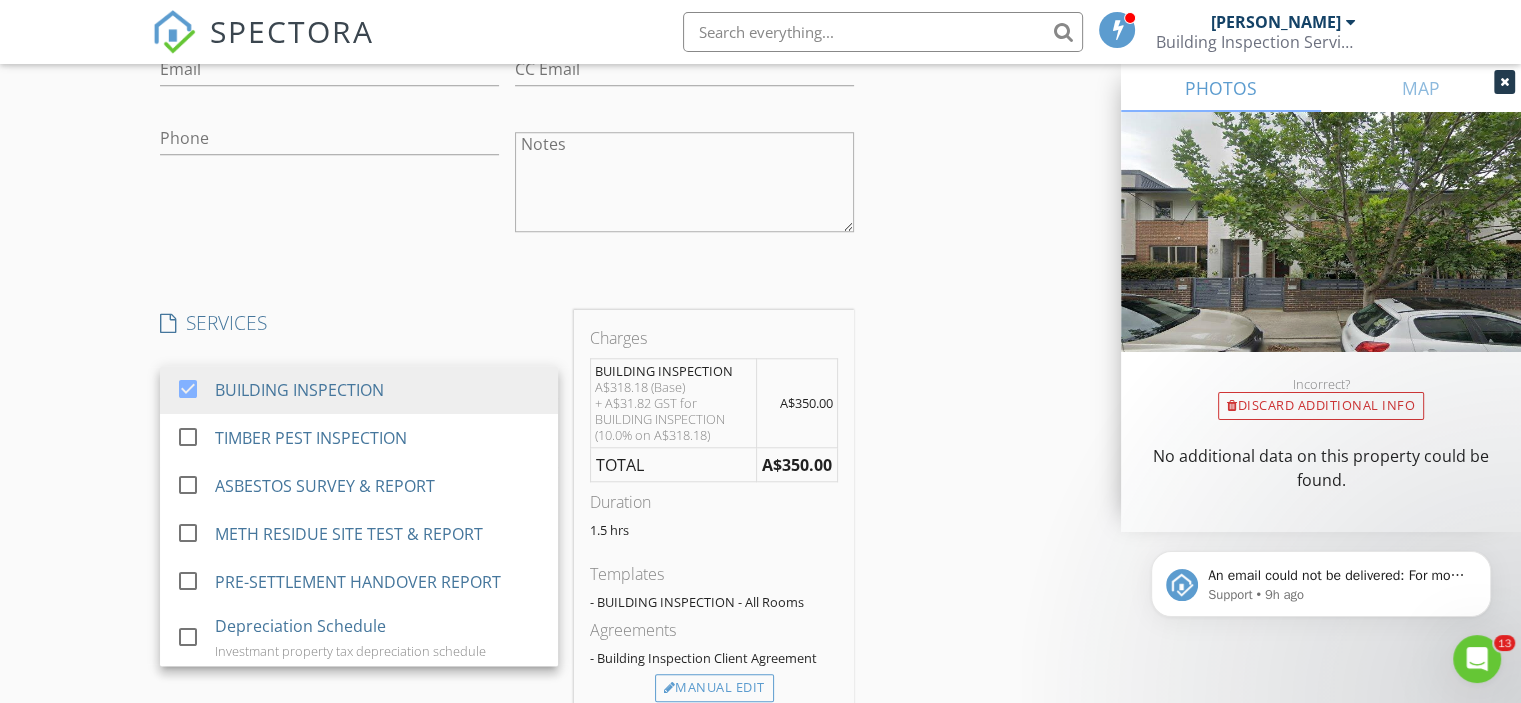 click on "Phone" at bounding box center (329, 184) 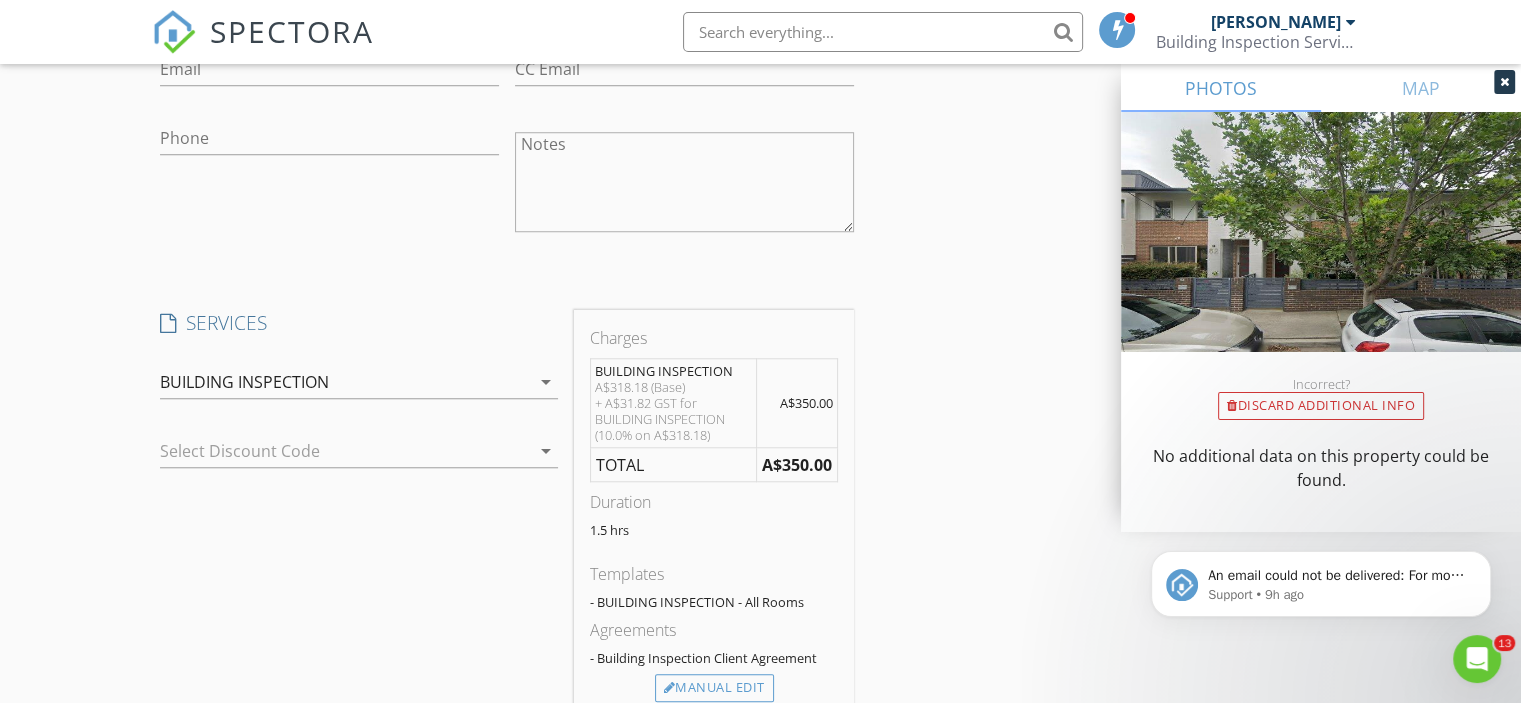 scroll, scrollTop: 1700, scrollLeft: 0, axis: vertical 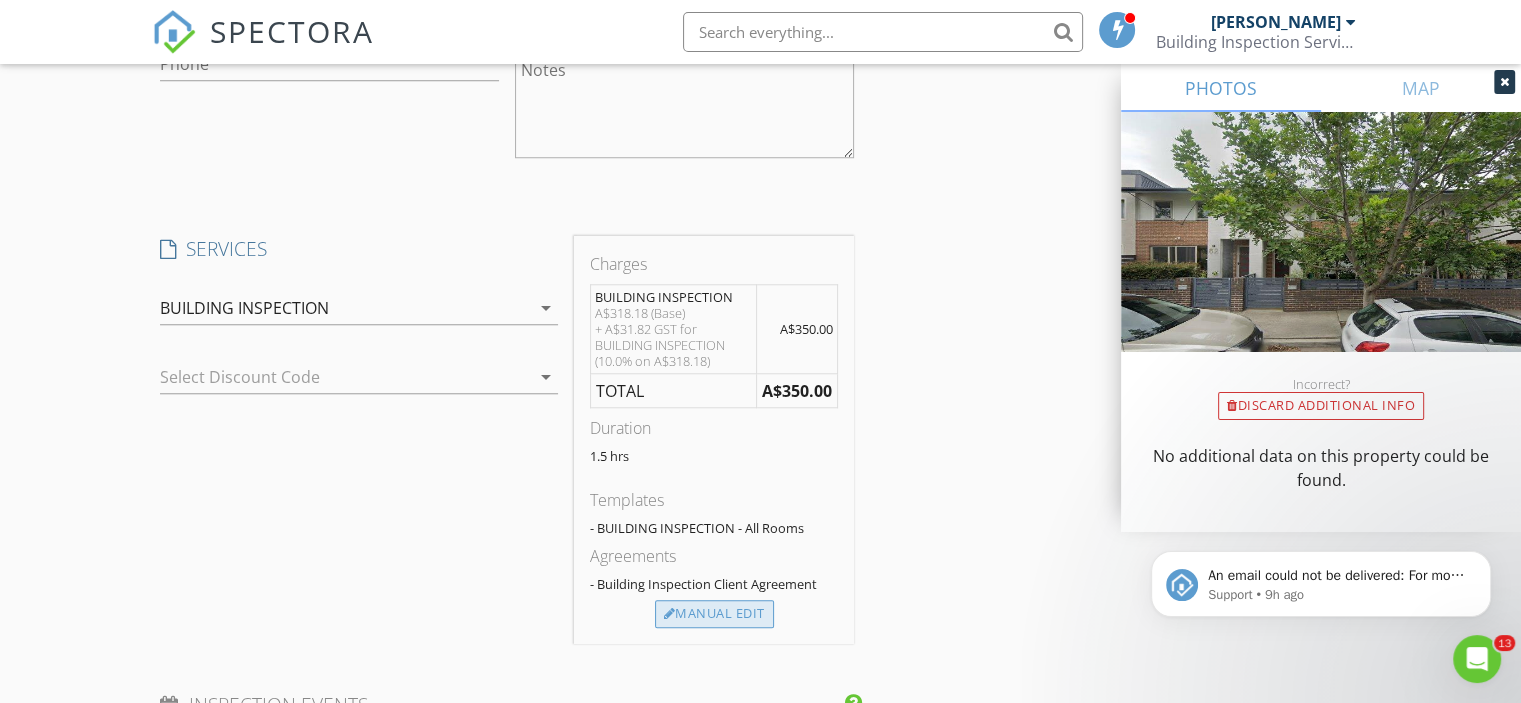 click on "Manual Edit" at bounding box center [714, 614] 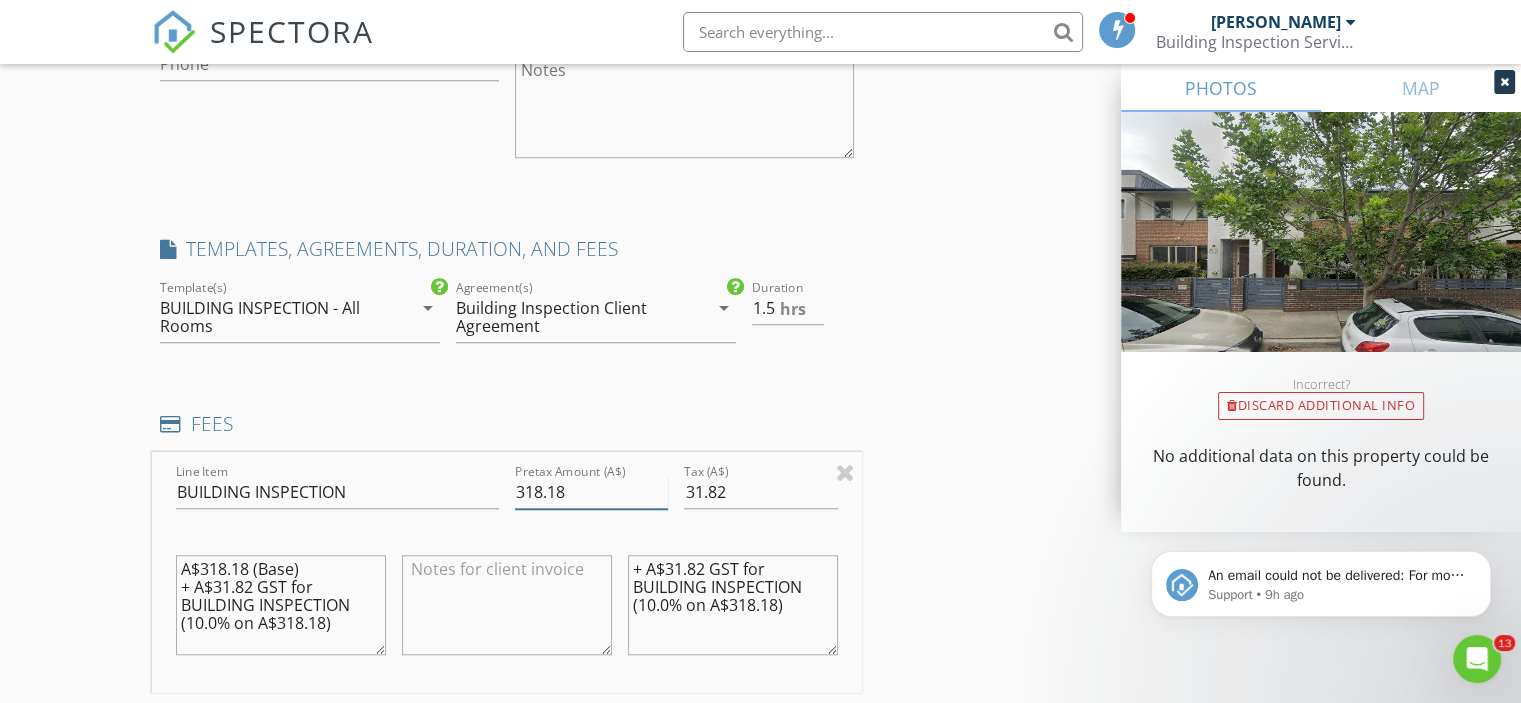 click on "318.18" at bounding box center (591, 492) 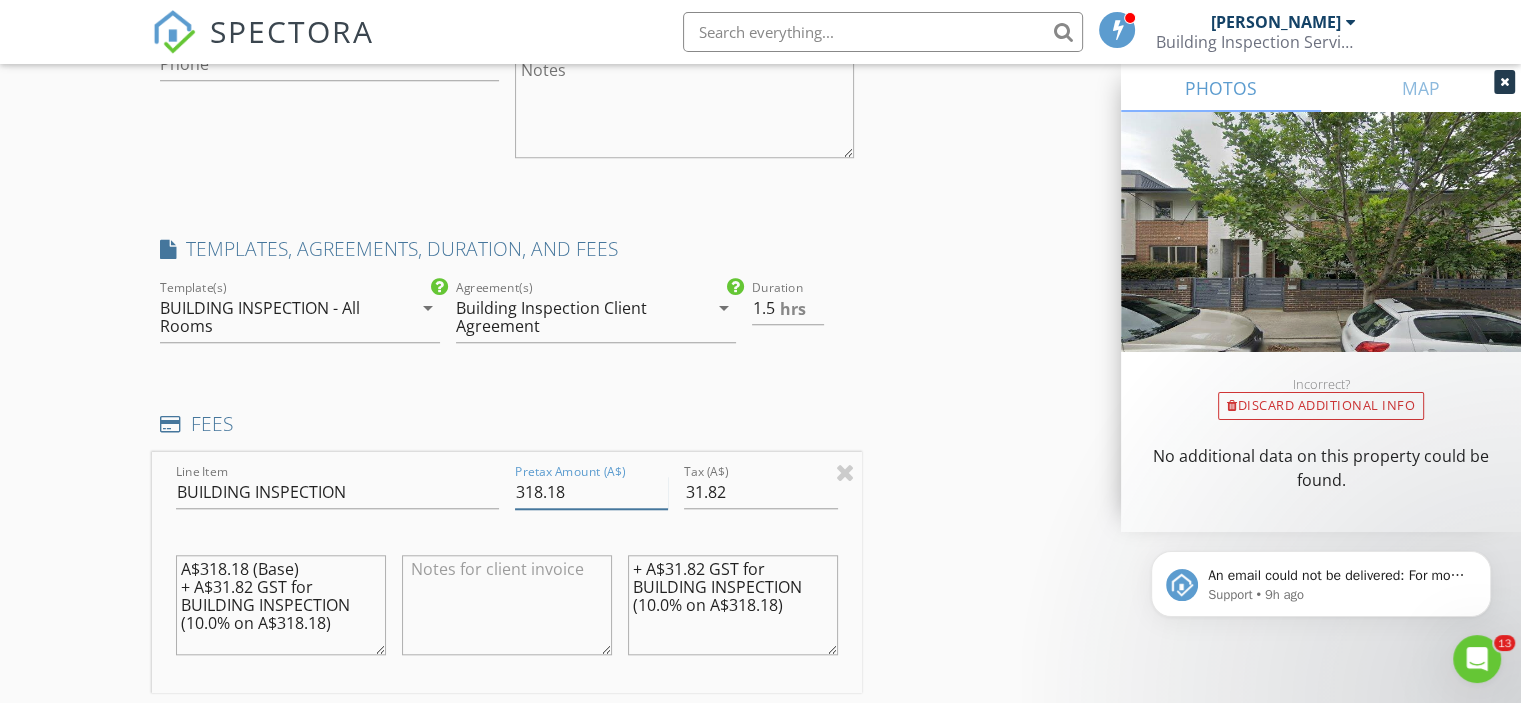 click on "318.18" at bounding box center (591, 492) 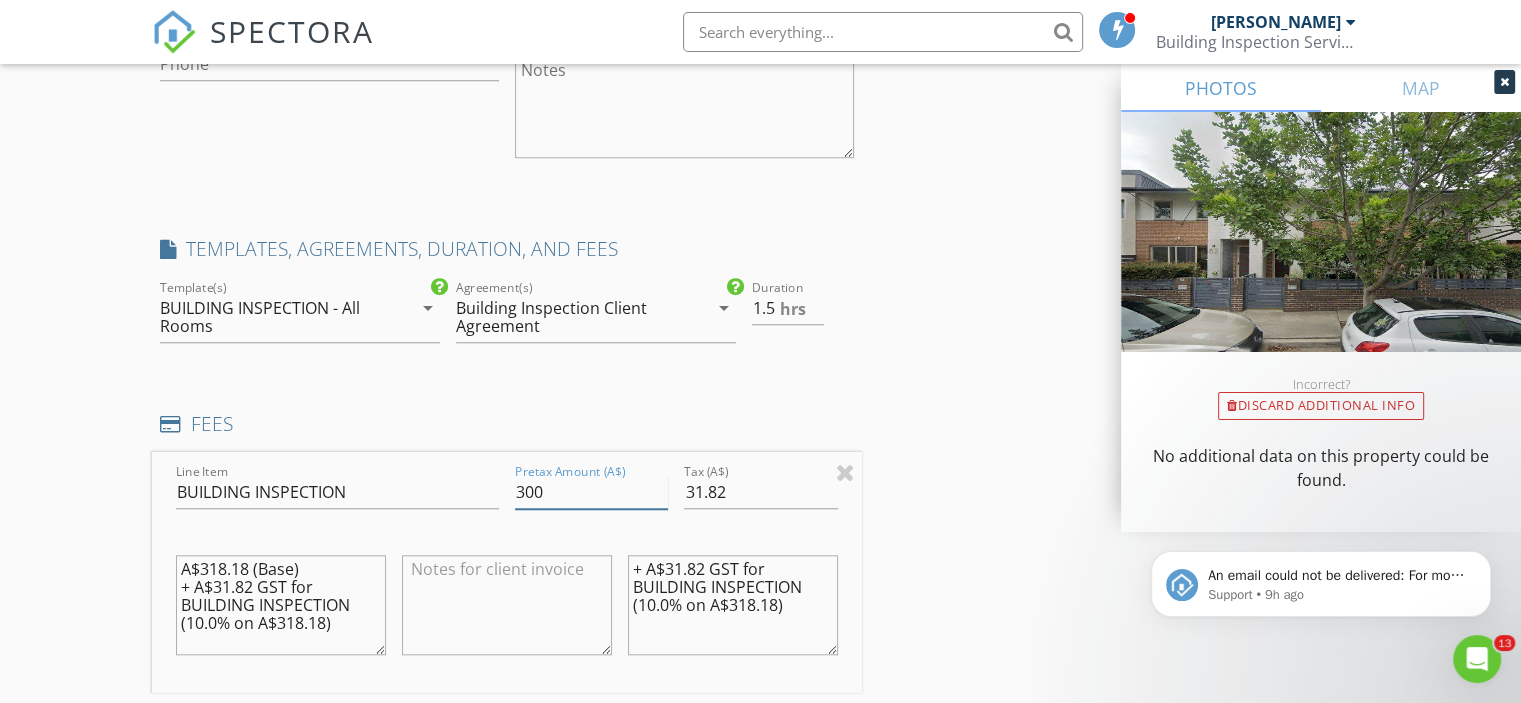 type on "300" 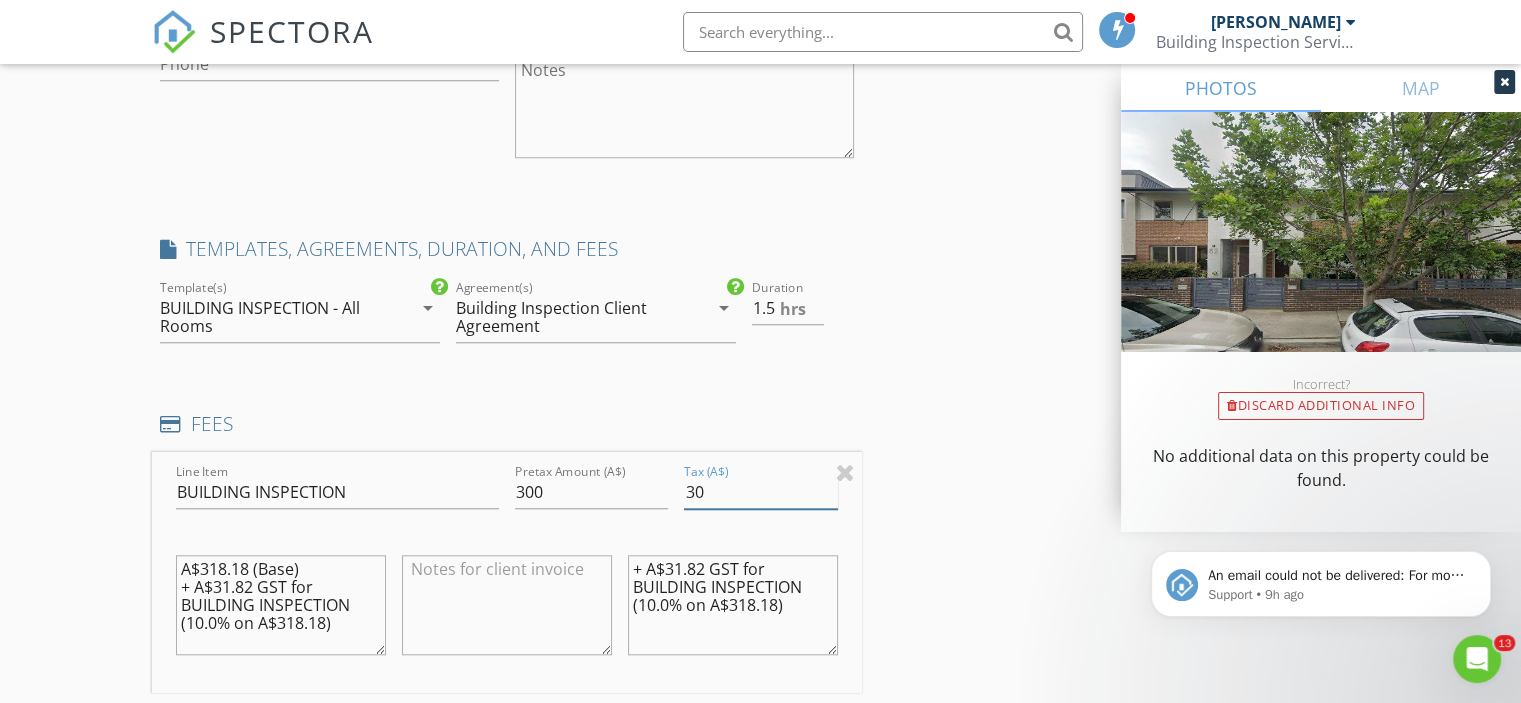 type on "30" 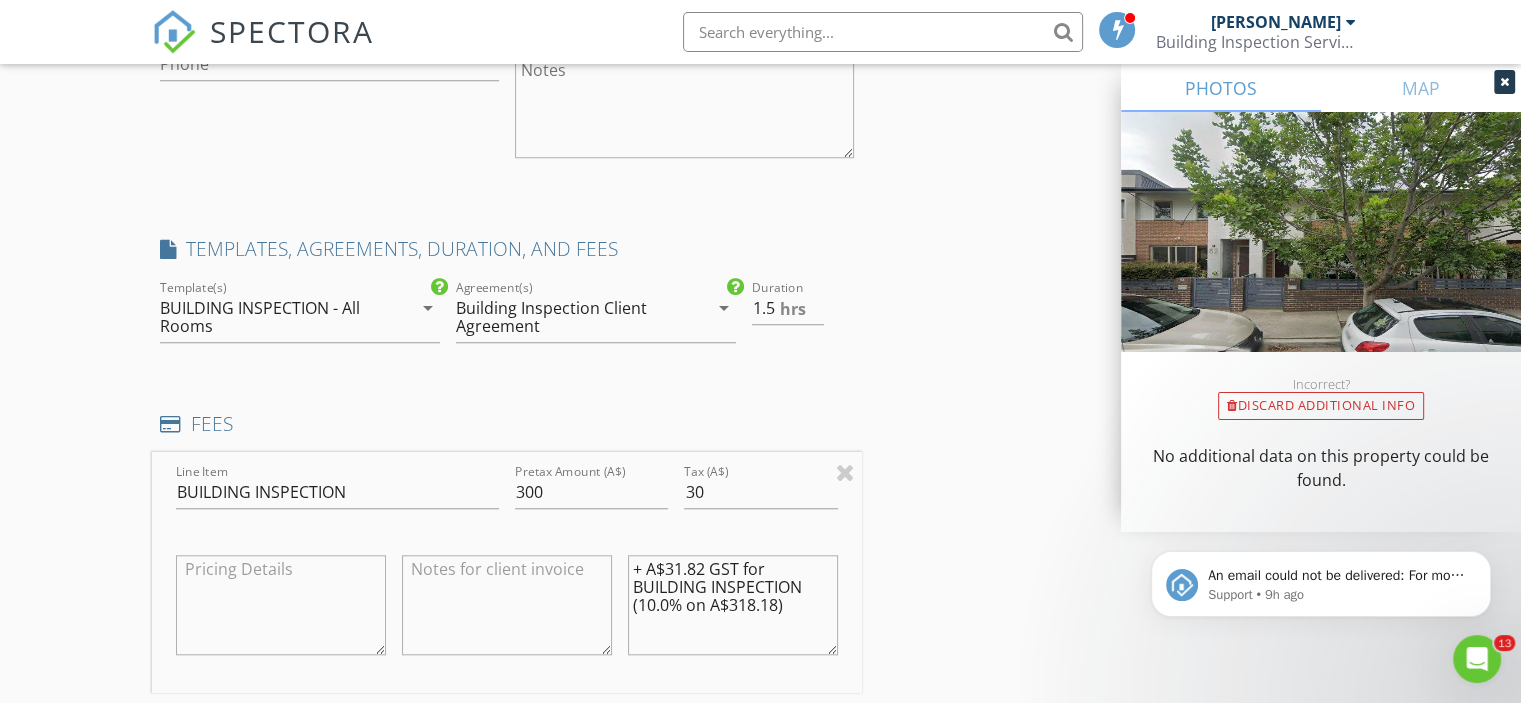 type 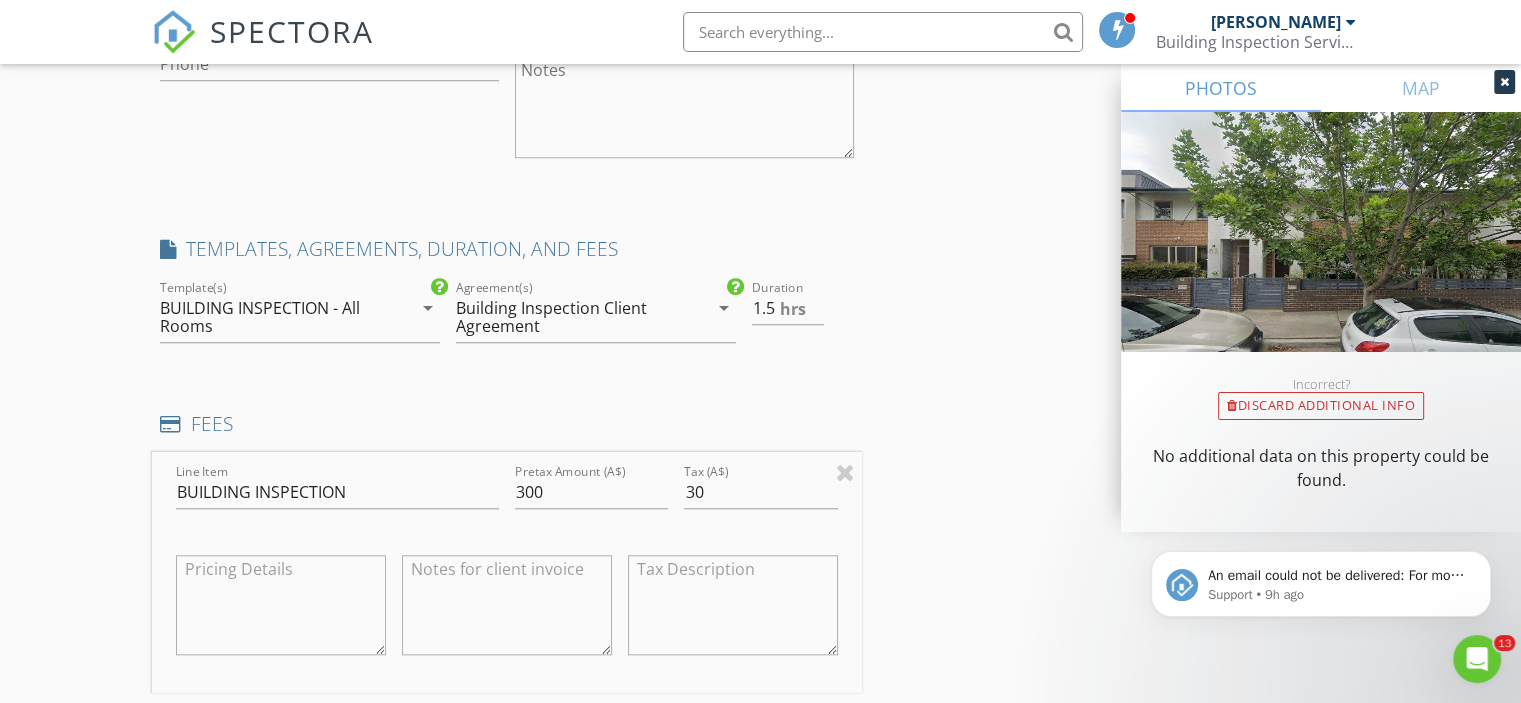 type 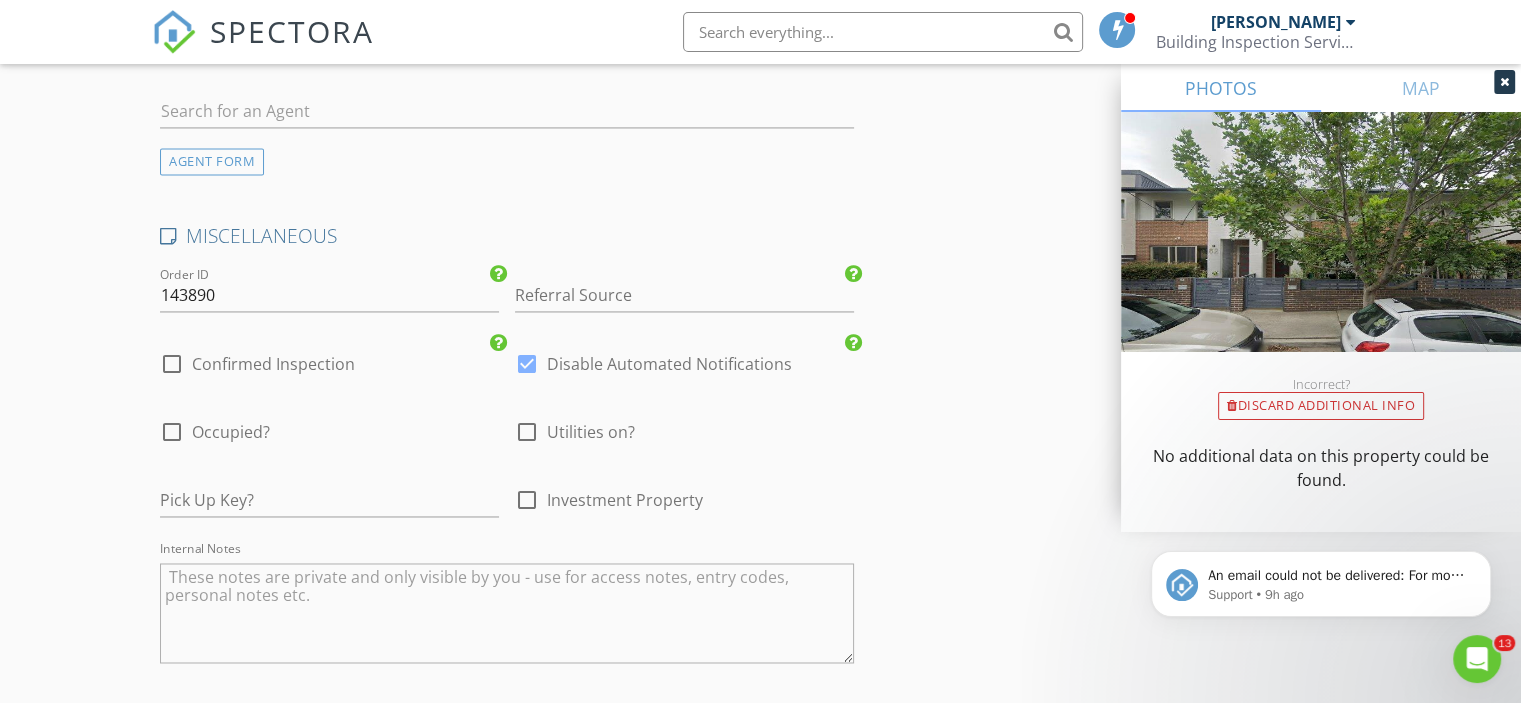 scroll, scrollTop: 3144, scrollLeft: 0, axis: vertical 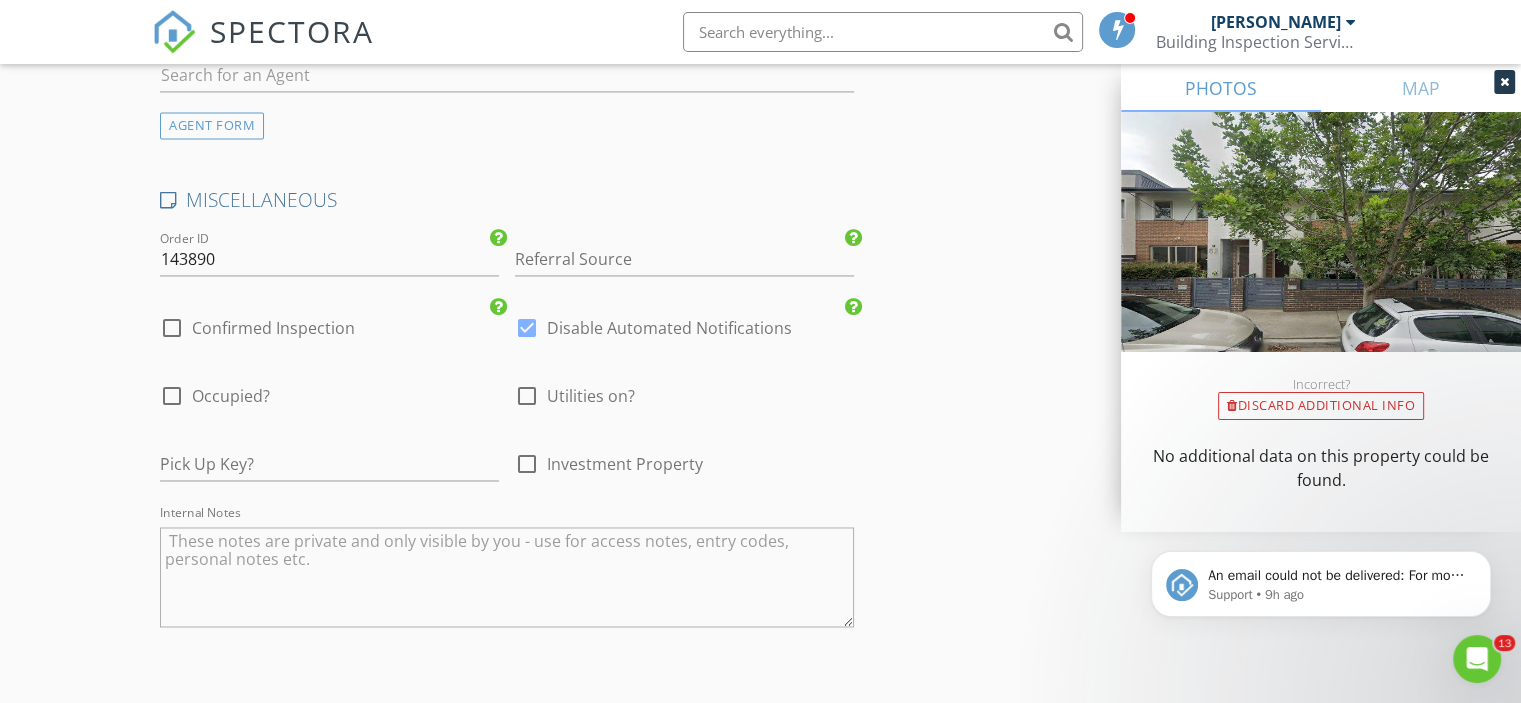 click on "check_box_outline_blank Confirmed Inspection" at bounding box center [257, 340] 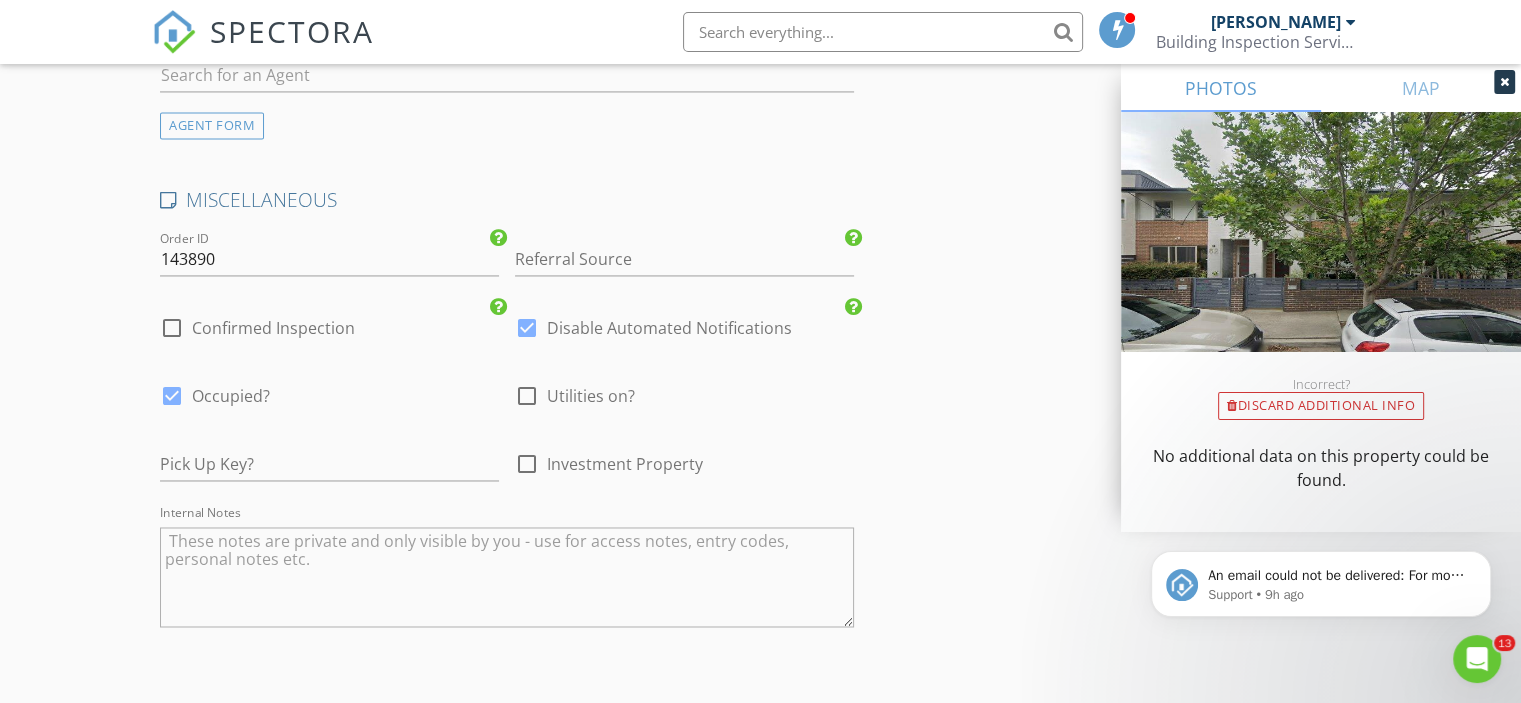 click on "Confirmed Inspection" at bounding box center [273, 328] 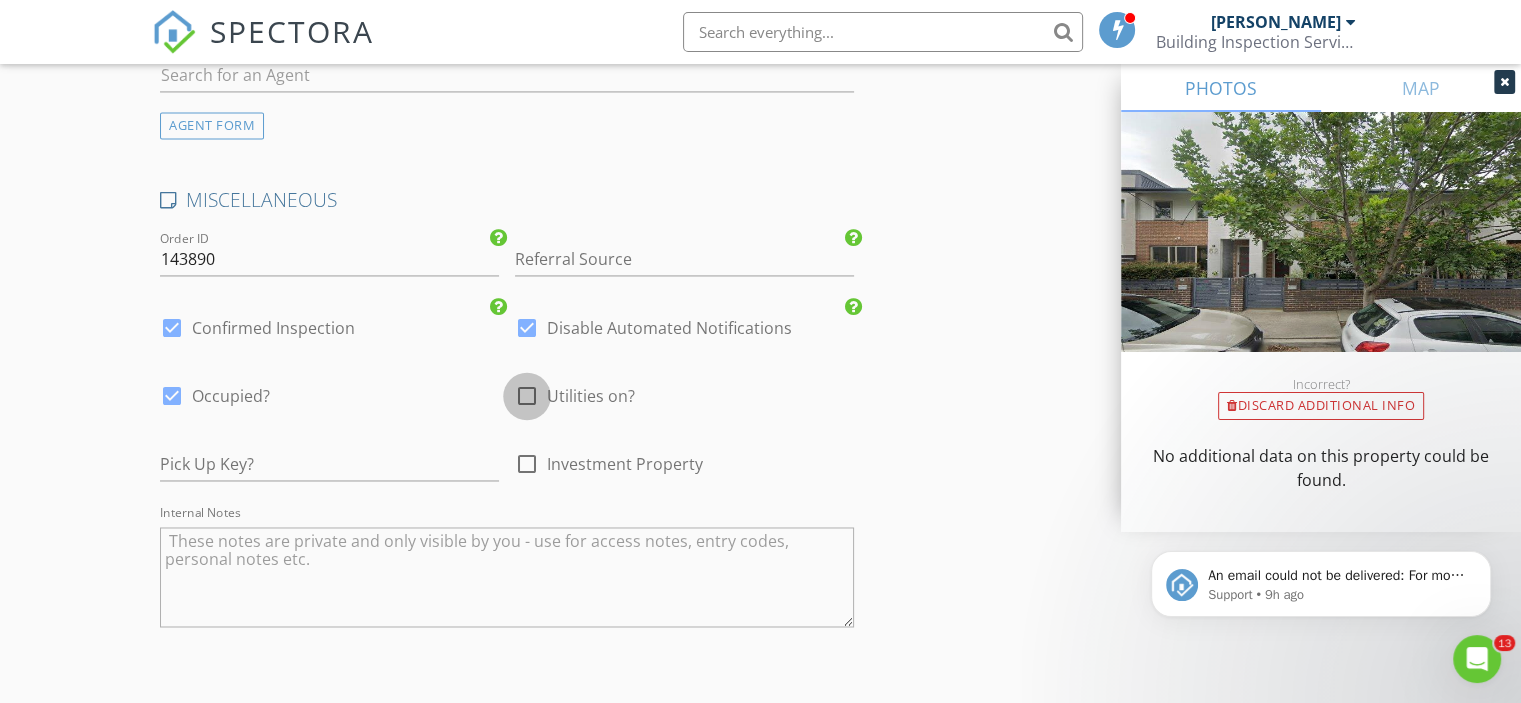 click at bounding box center (527, 396) 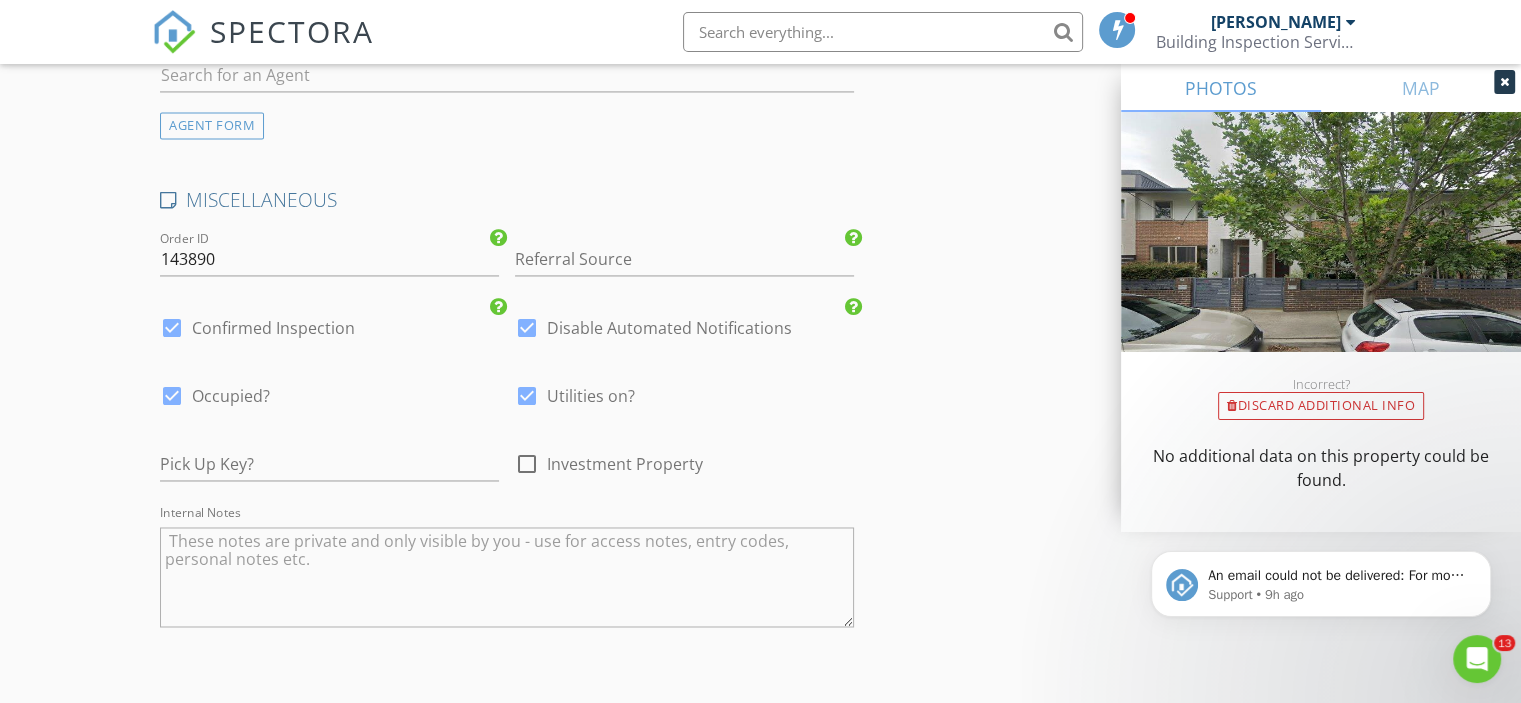 scroll, scrollTop: 3454, scrollLeft: 0, axis: vertical 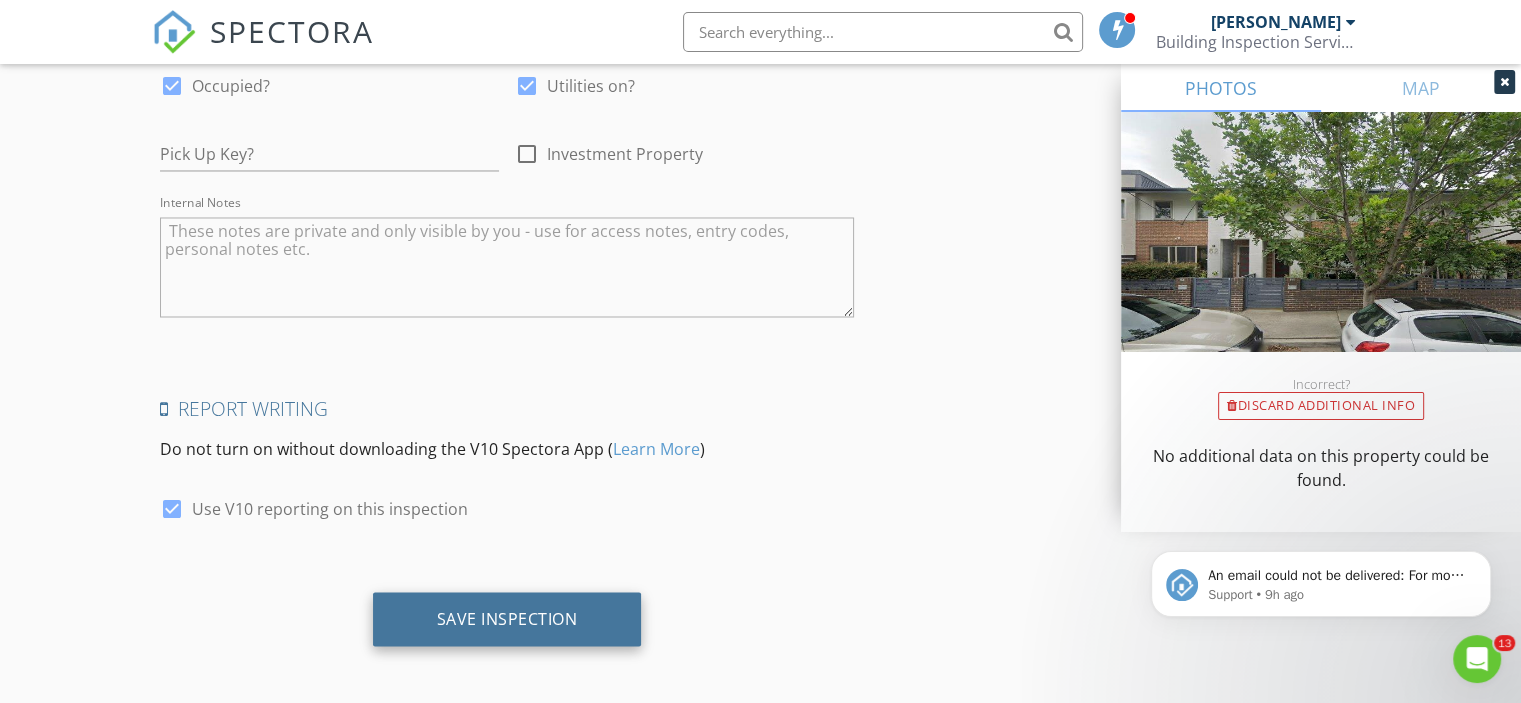 click on "Save Inspection" at bounding box center [507, 619] 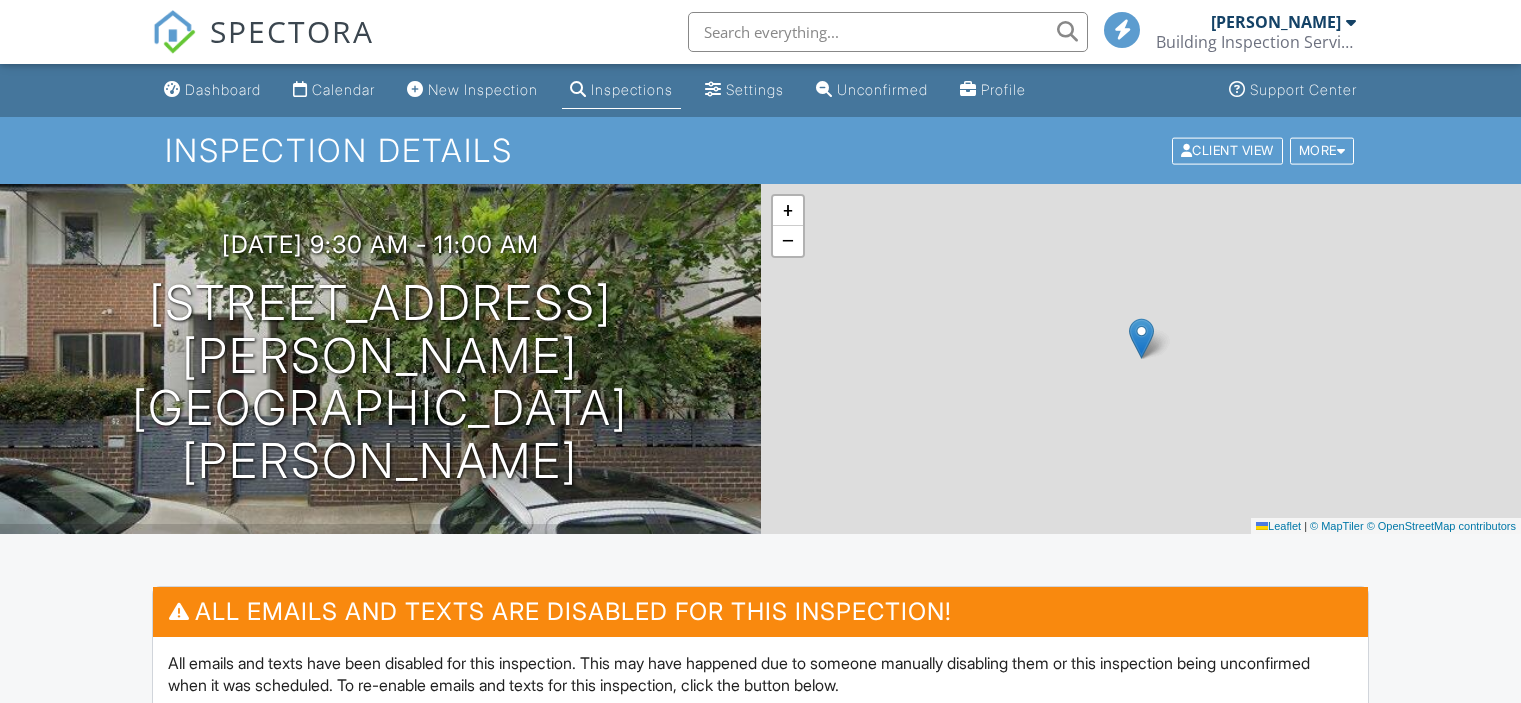 scroll, scrollTop: 0, scrollLeft: 0, axis: both 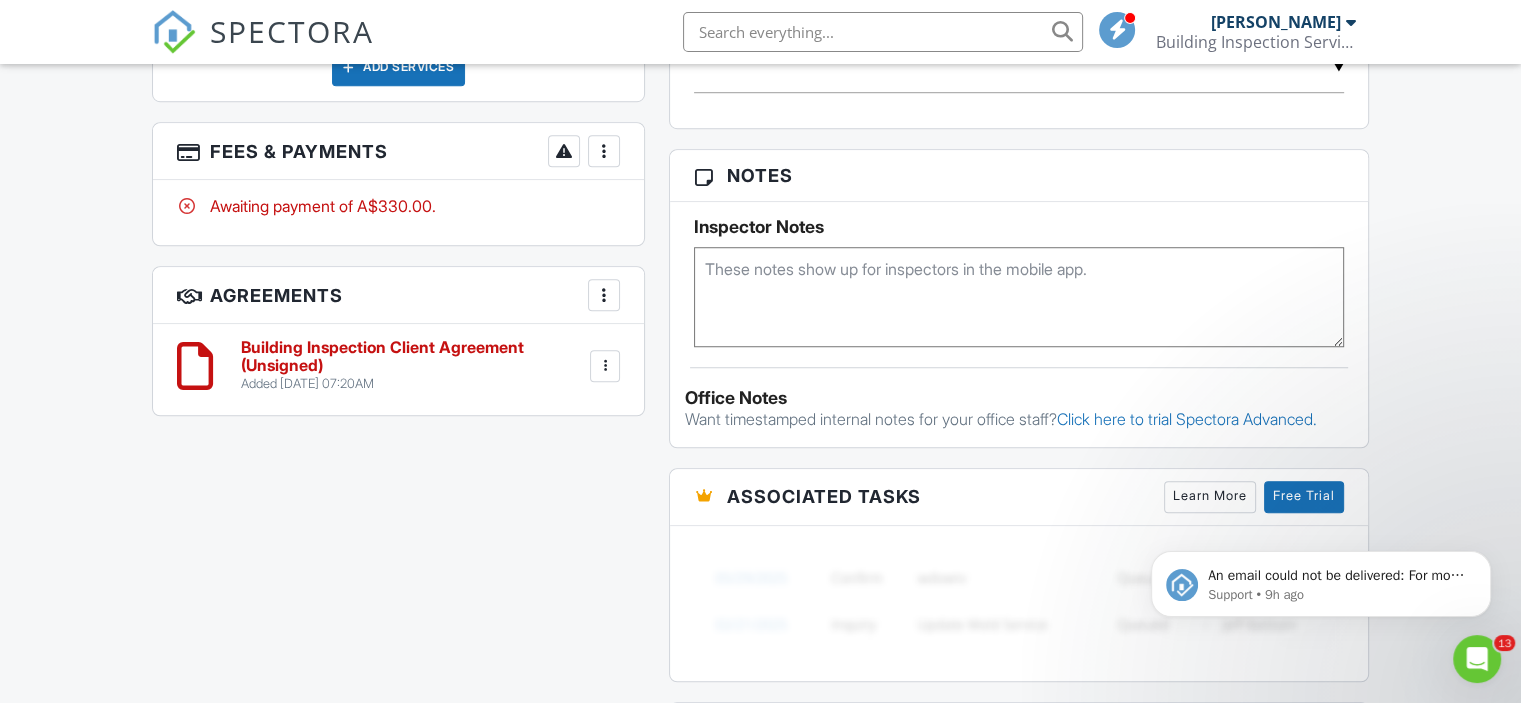 click at bounding box center [604, 151] 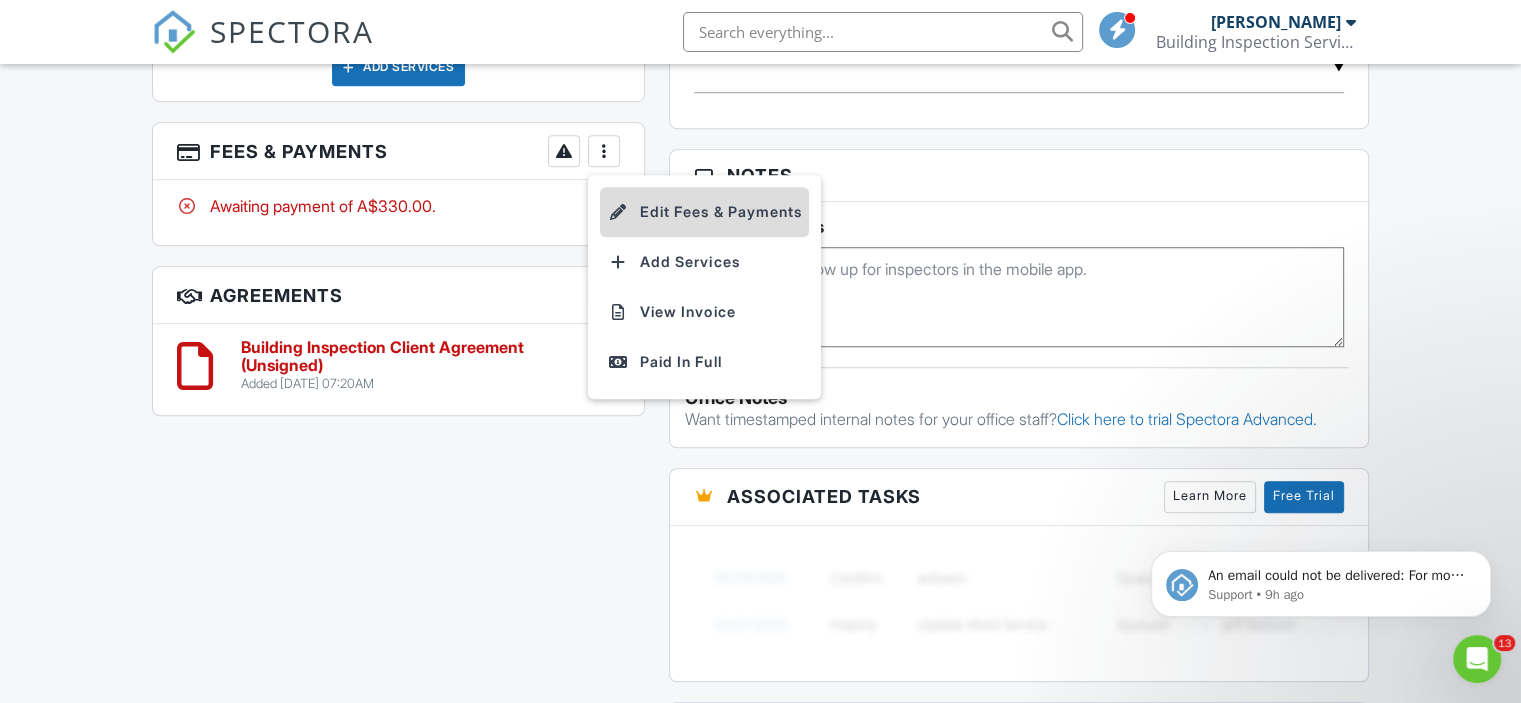 click at bounding box center (618, 212) 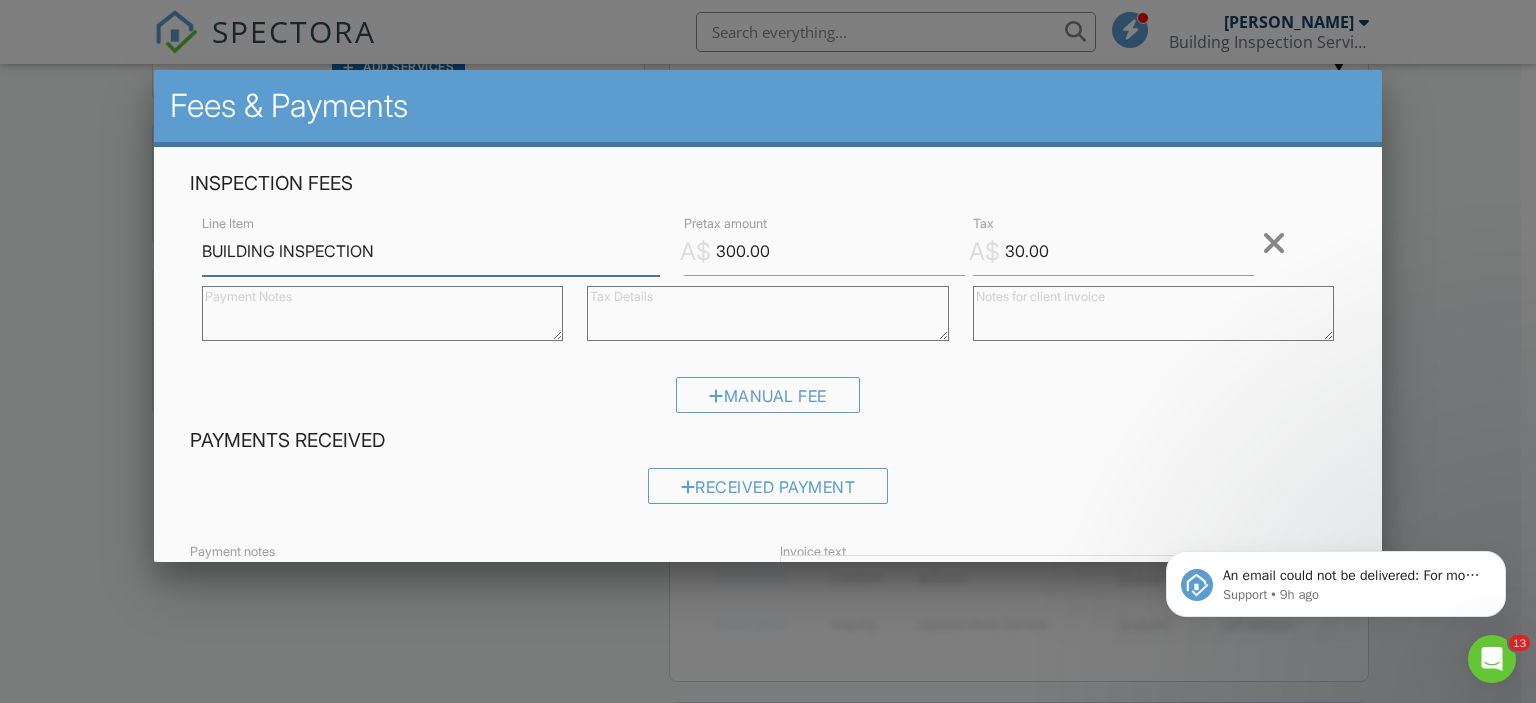 scroll, scrollTop: 283, scrollLeft: 0, axis: vertical 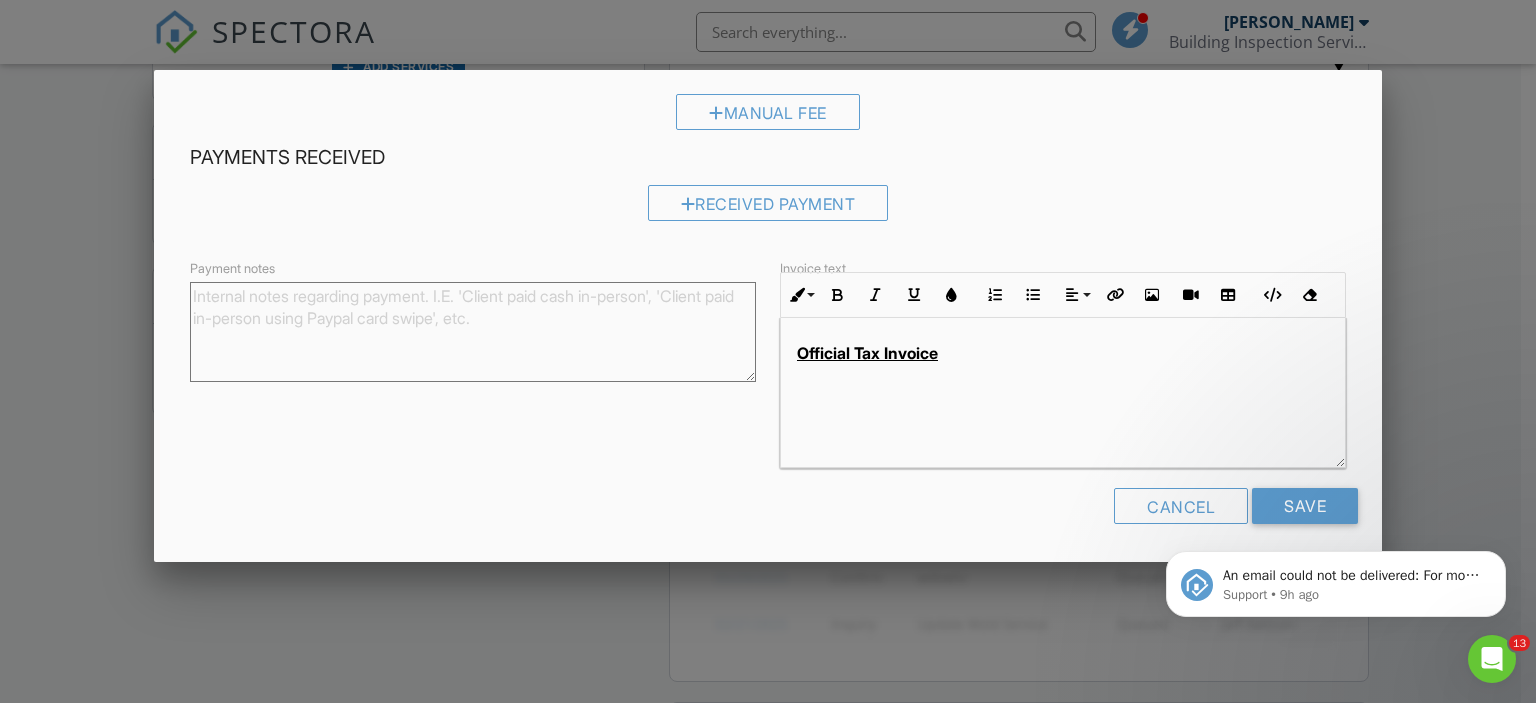 click on "Official Tax Invoice" at bounding box center [1063, 393] 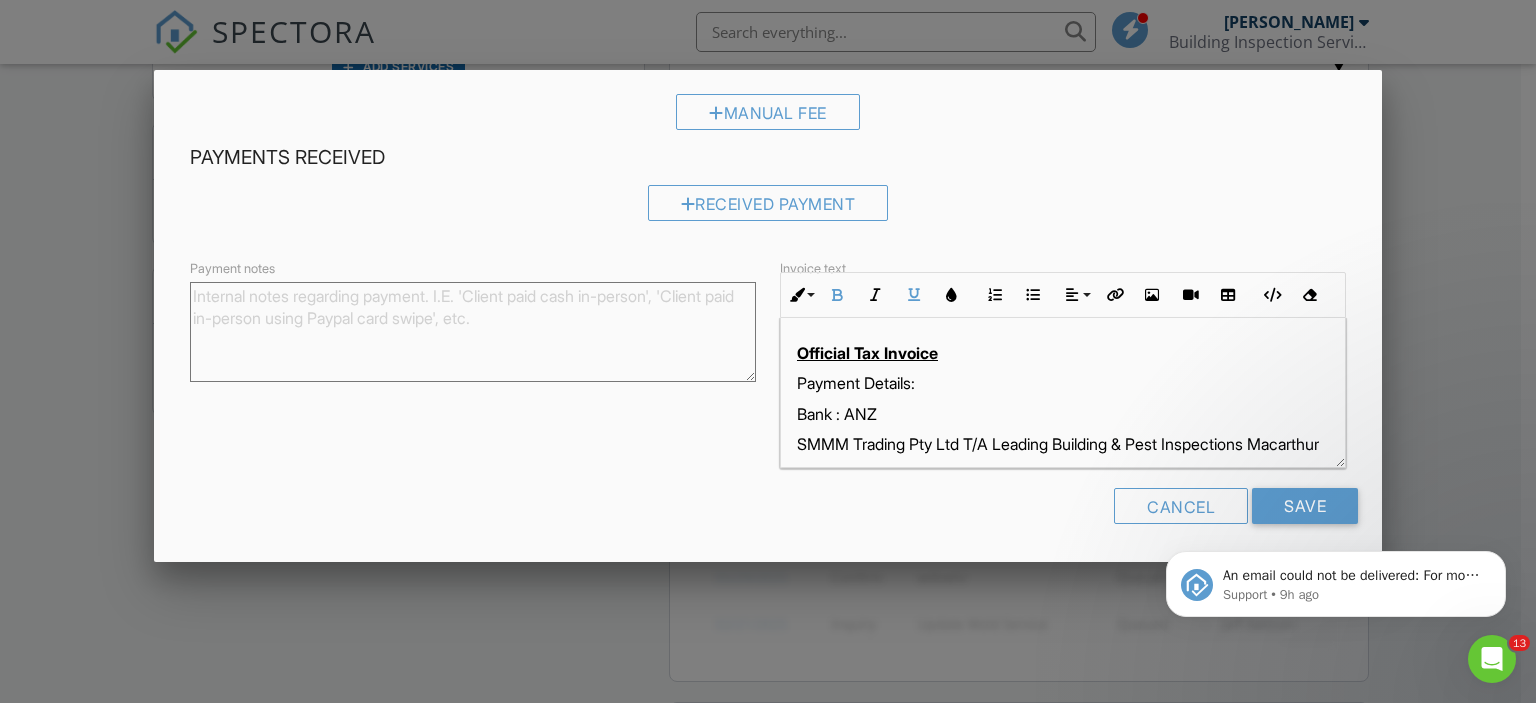 scroll, scrollTop: 245, scrollLeft: 0, axis: vertical 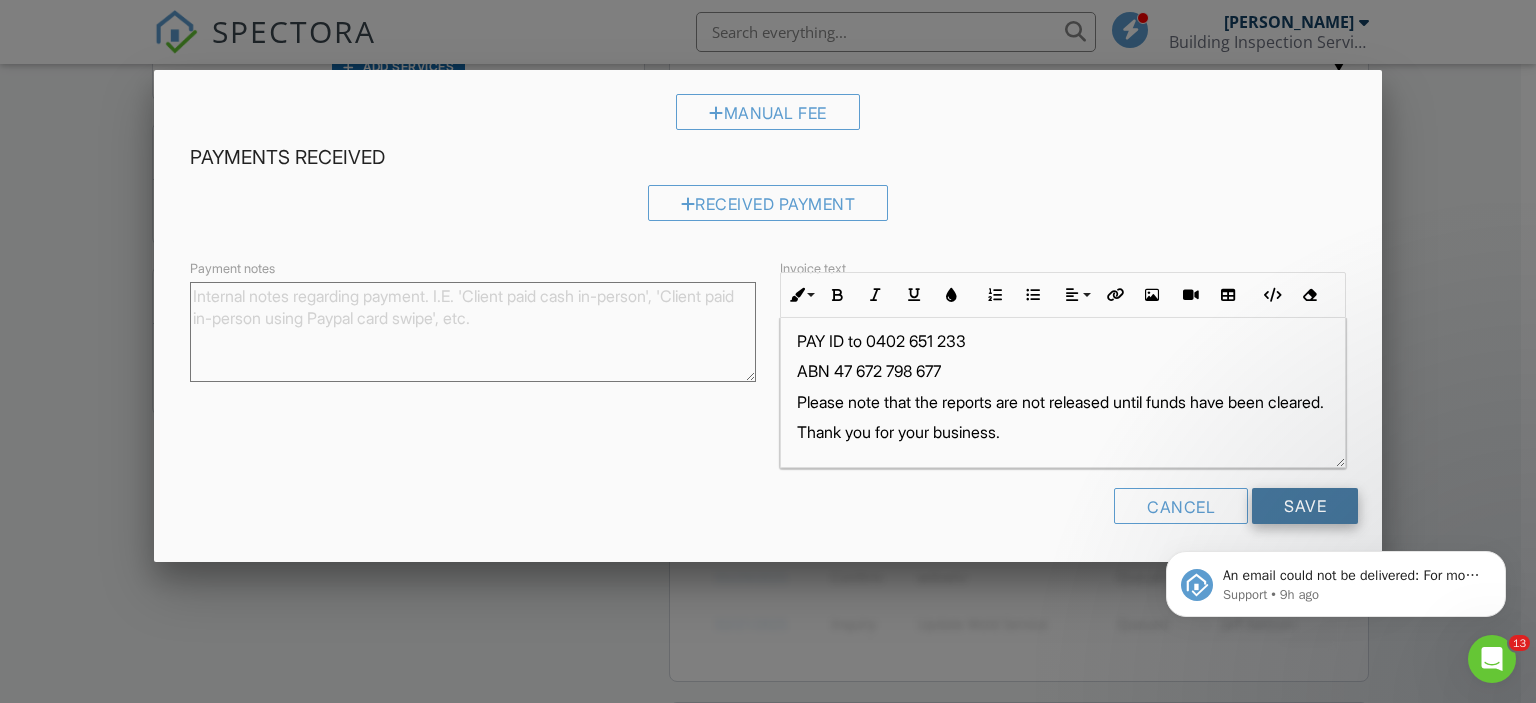 click on "Save" at bounding box center (1305, 506) 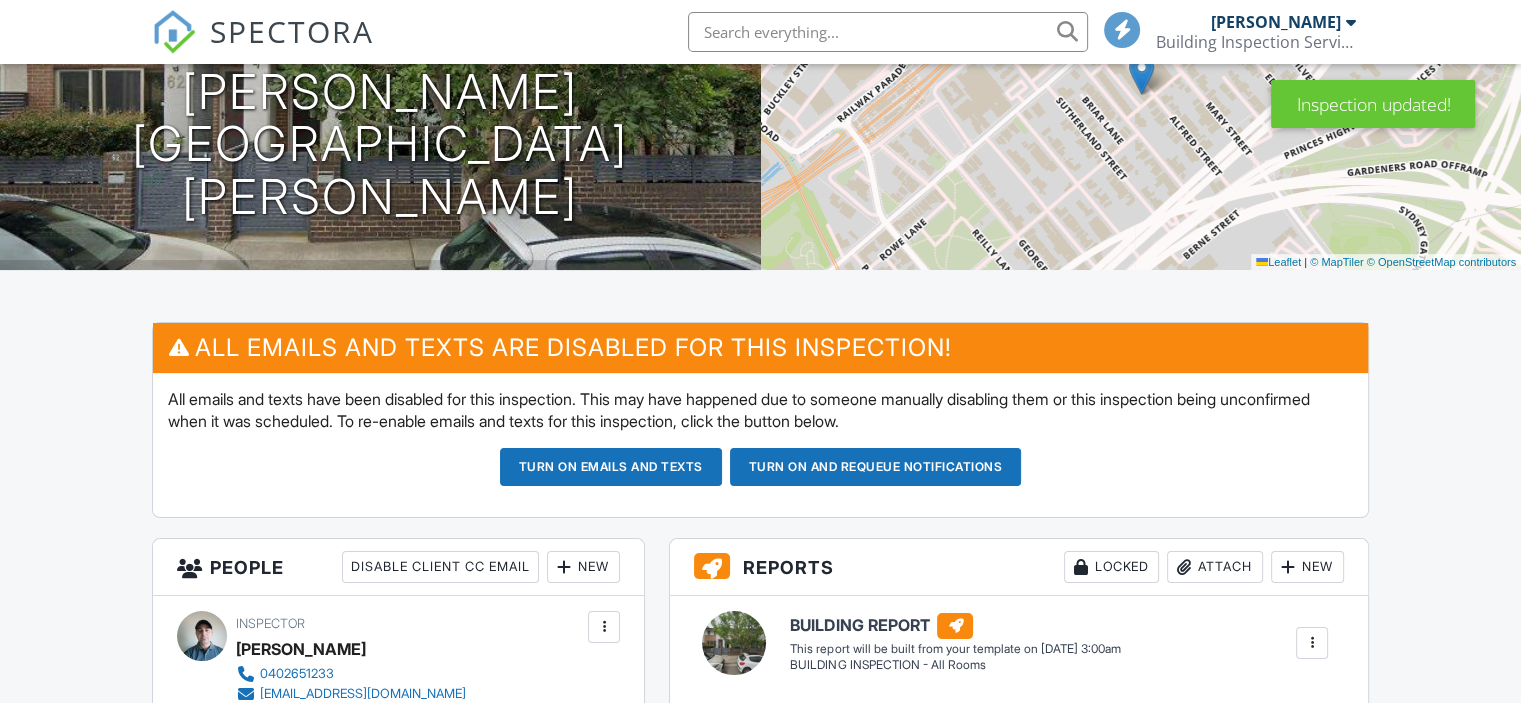 scroll, scrollTop: 1288, scrollLeft: 0, axis: vertical 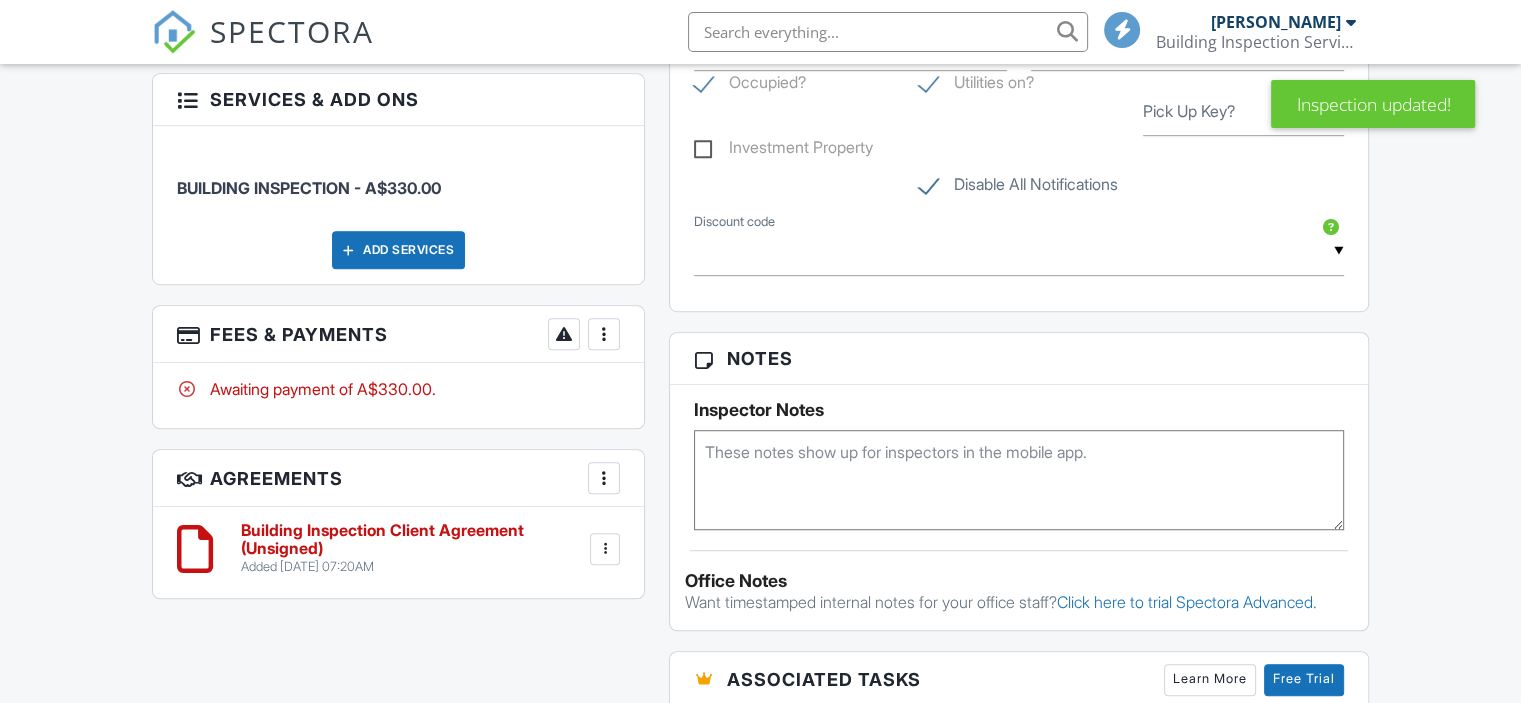 click at bounding box center (604, 334) 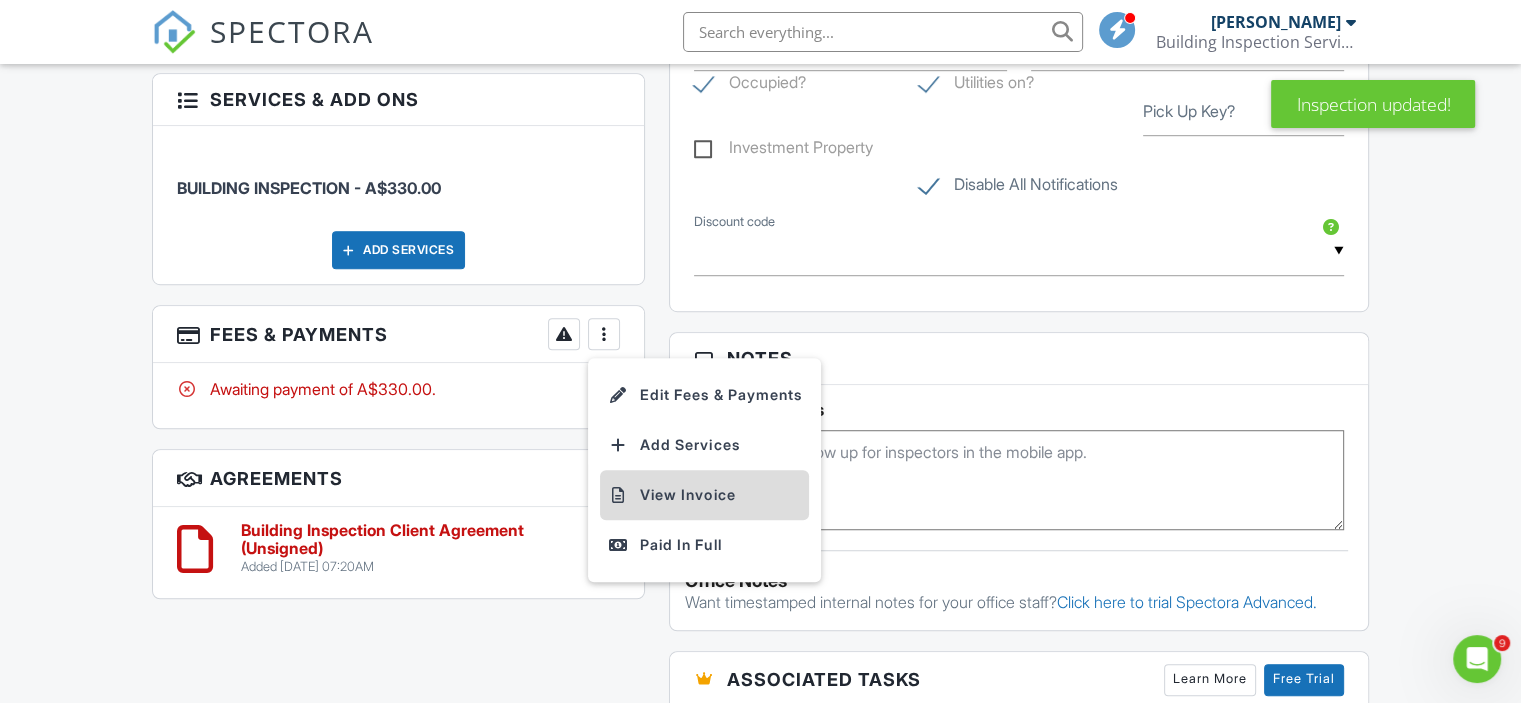 scroll, scrollTop: 0, scrollLeft: 0, axis: both 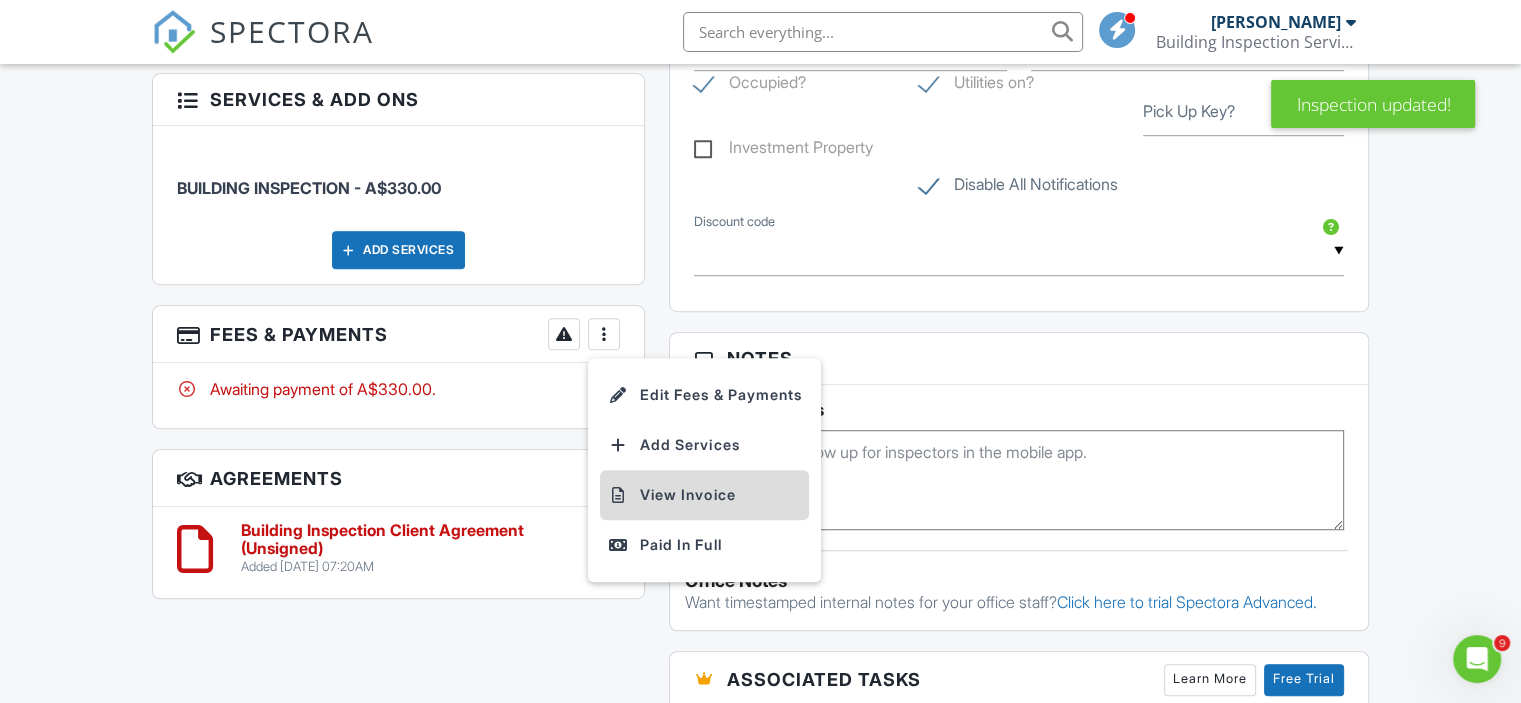 click on "View Invoice" at bounding box center (704, 495) 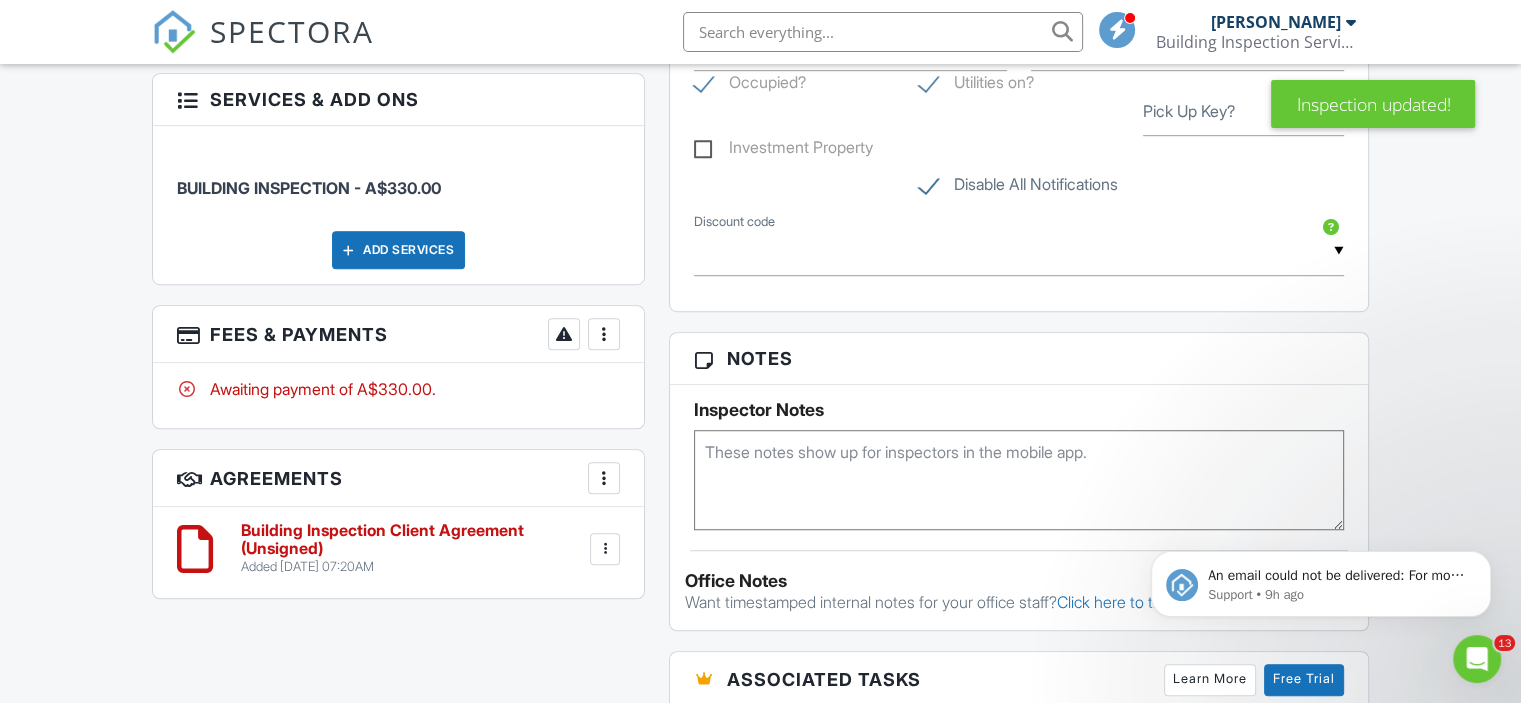 scroll, scrollTop: 0, scrollLeft: 0, axis: both 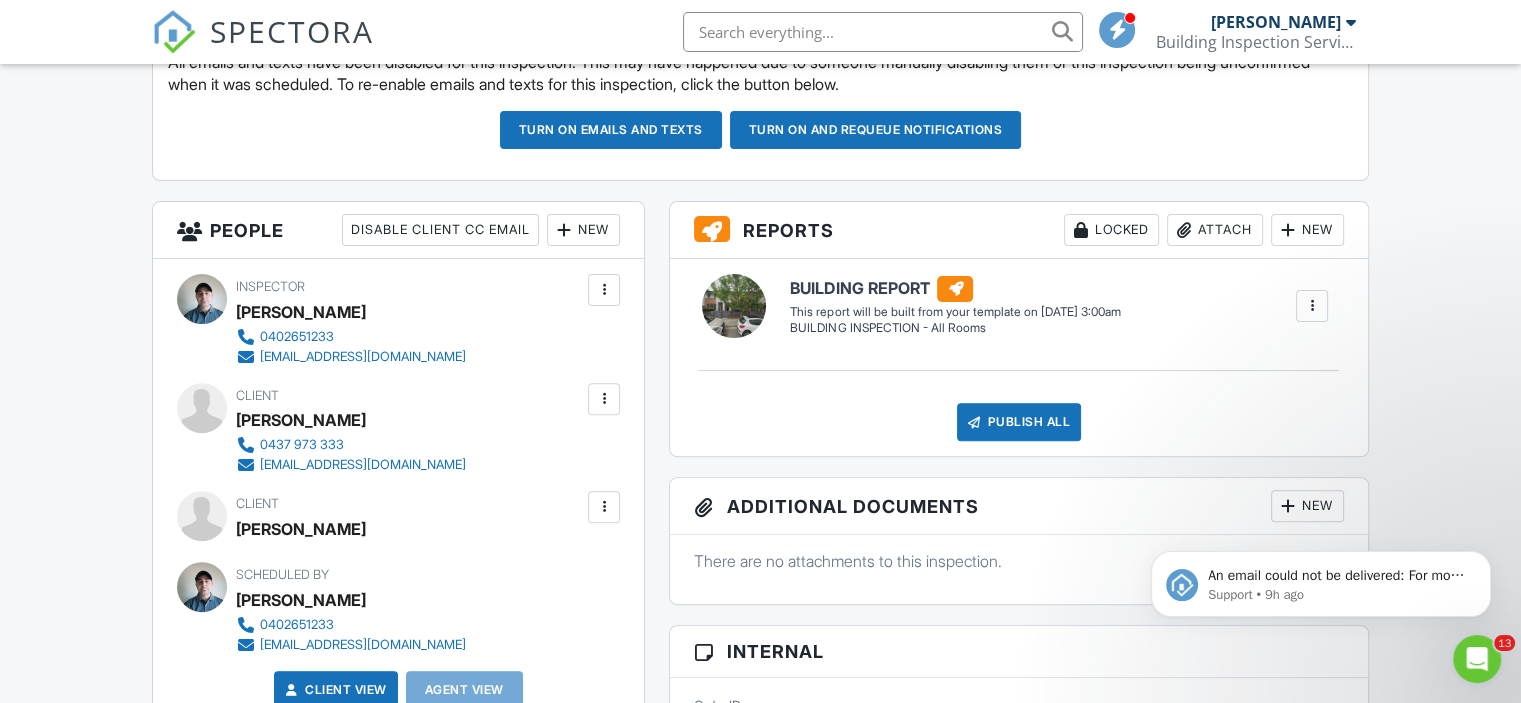 click at bounding box center [604, 399] 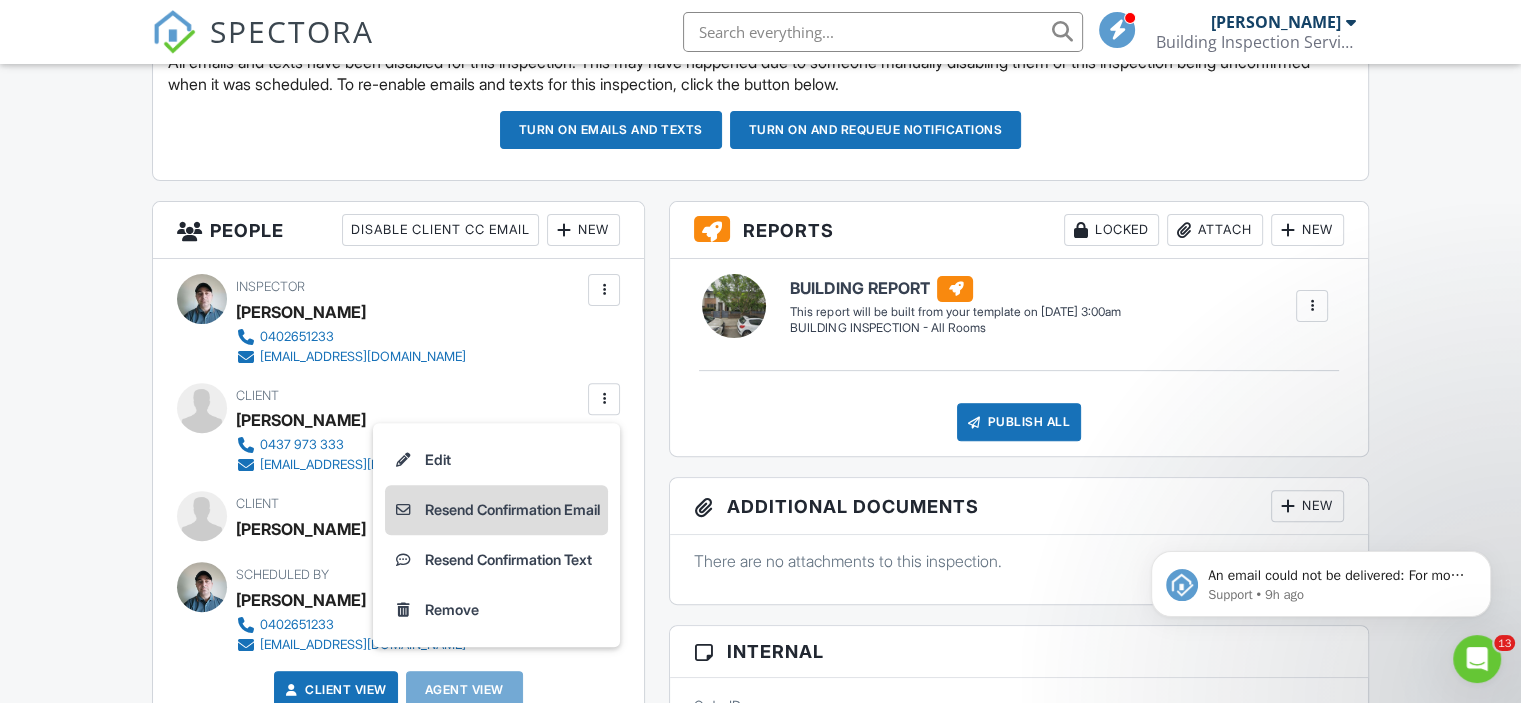 click on "Resend Confirmation Email" at bounding box center [496, 510] 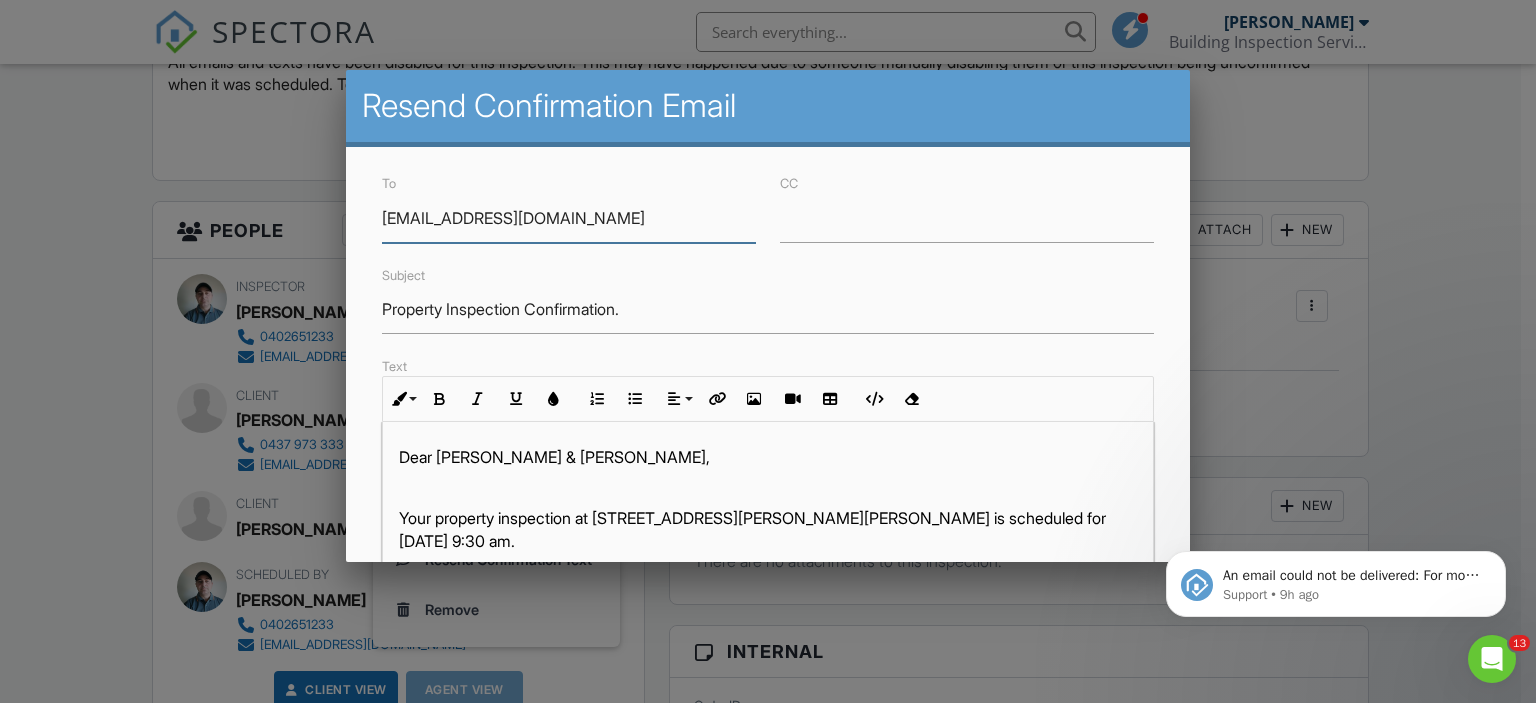 scroll, scrollTop: 490, scrollLeft: 0, axis: vertical 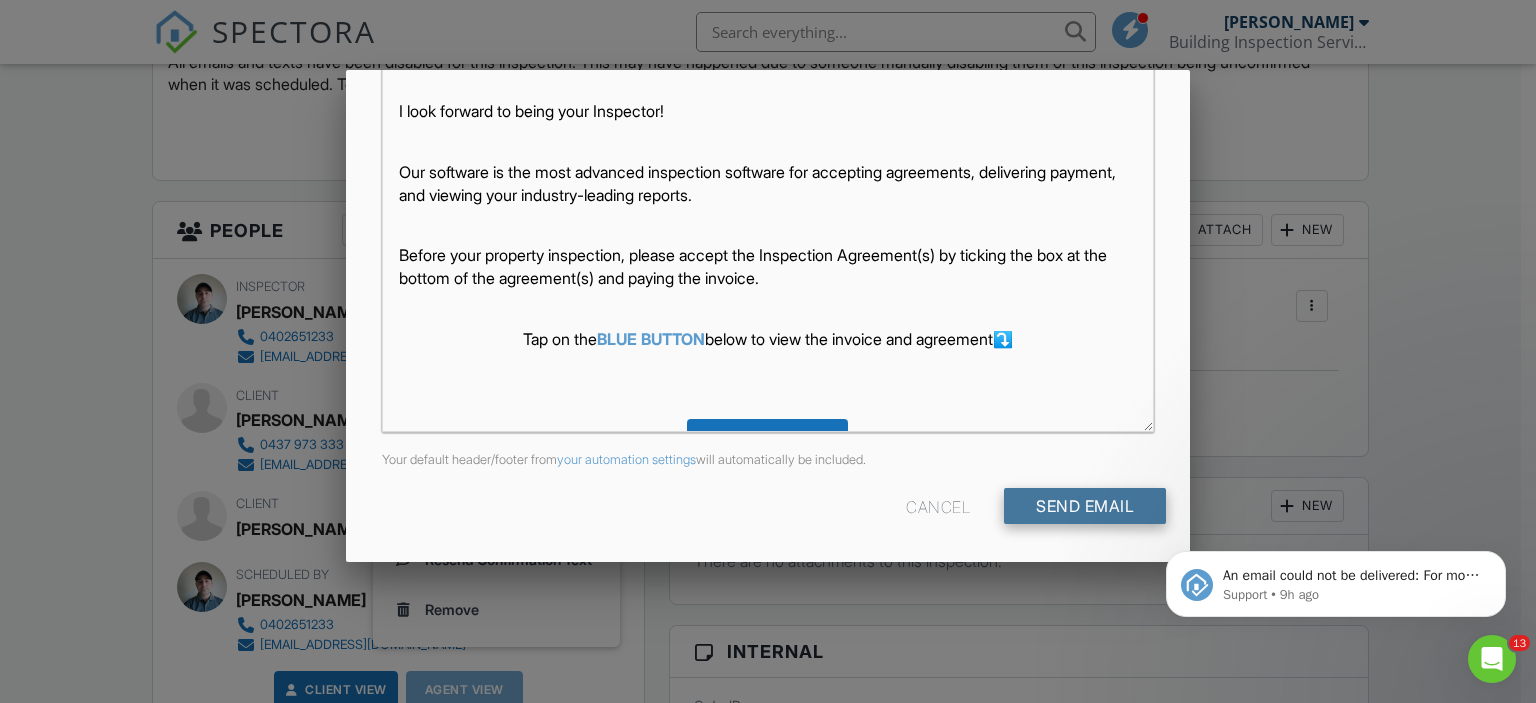 click on "Send Email" at bounding box center (1085, 506) 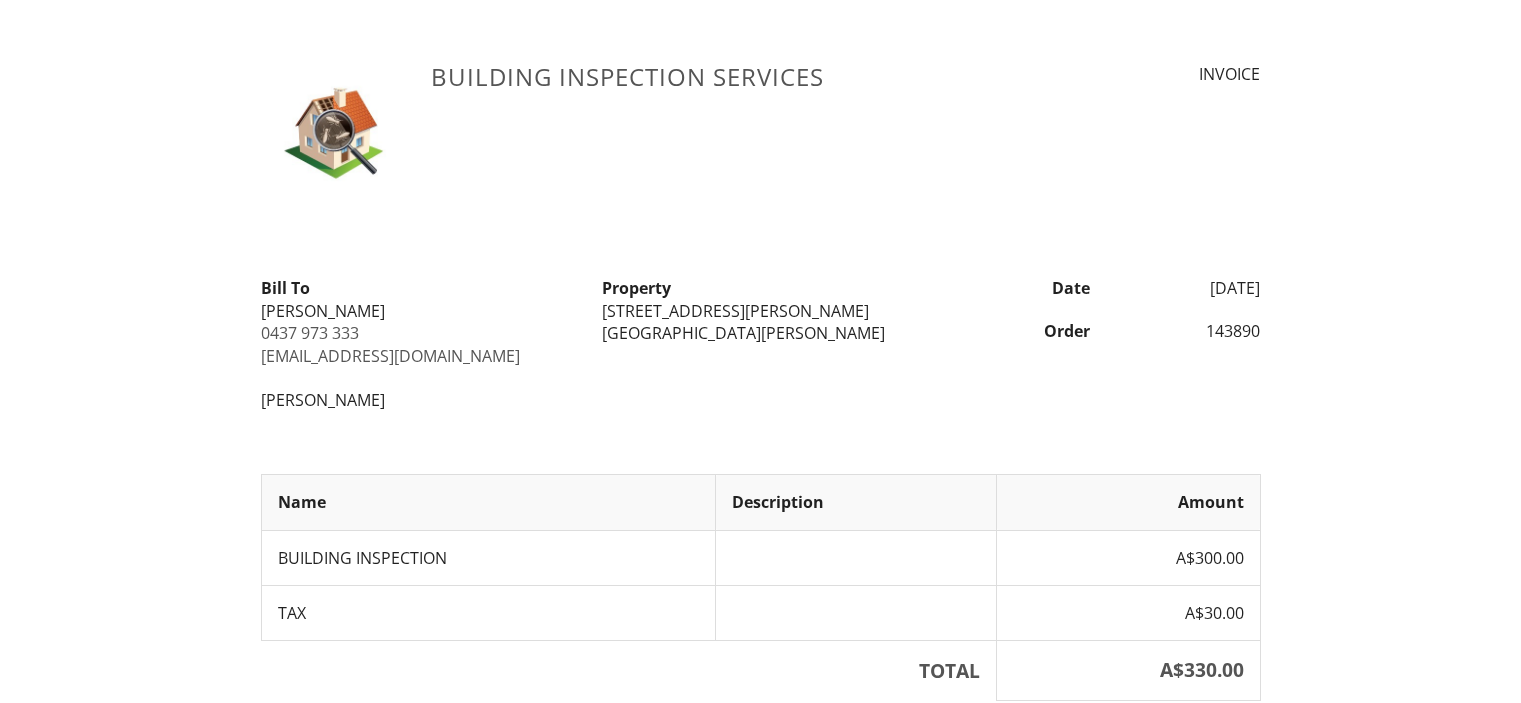 scroll, scrollTop: 0, scrollLeft: 0, axis: both 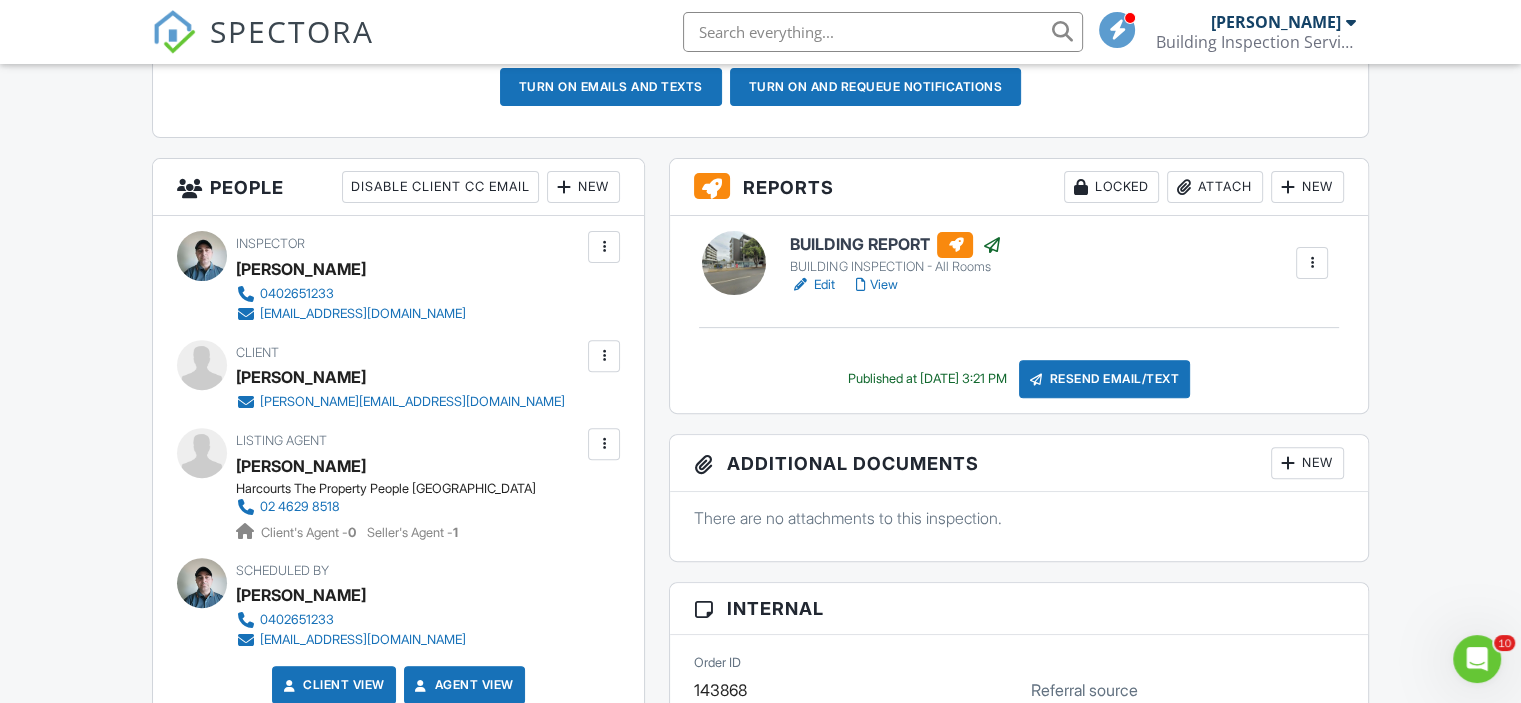 click on "Locked" at bounding box center (1111, 187) 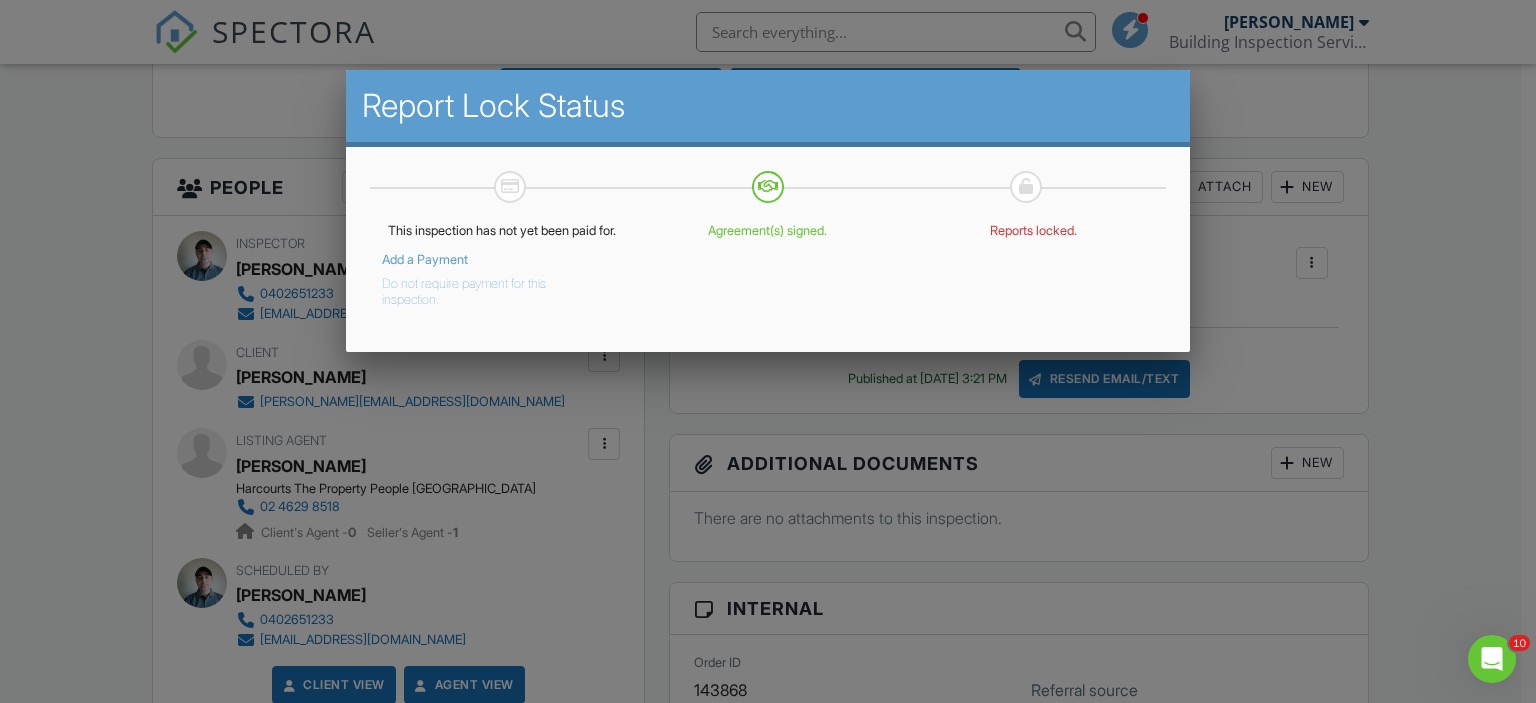 click on "Do not require payment for this inspection." at bounding box center [488, 288] 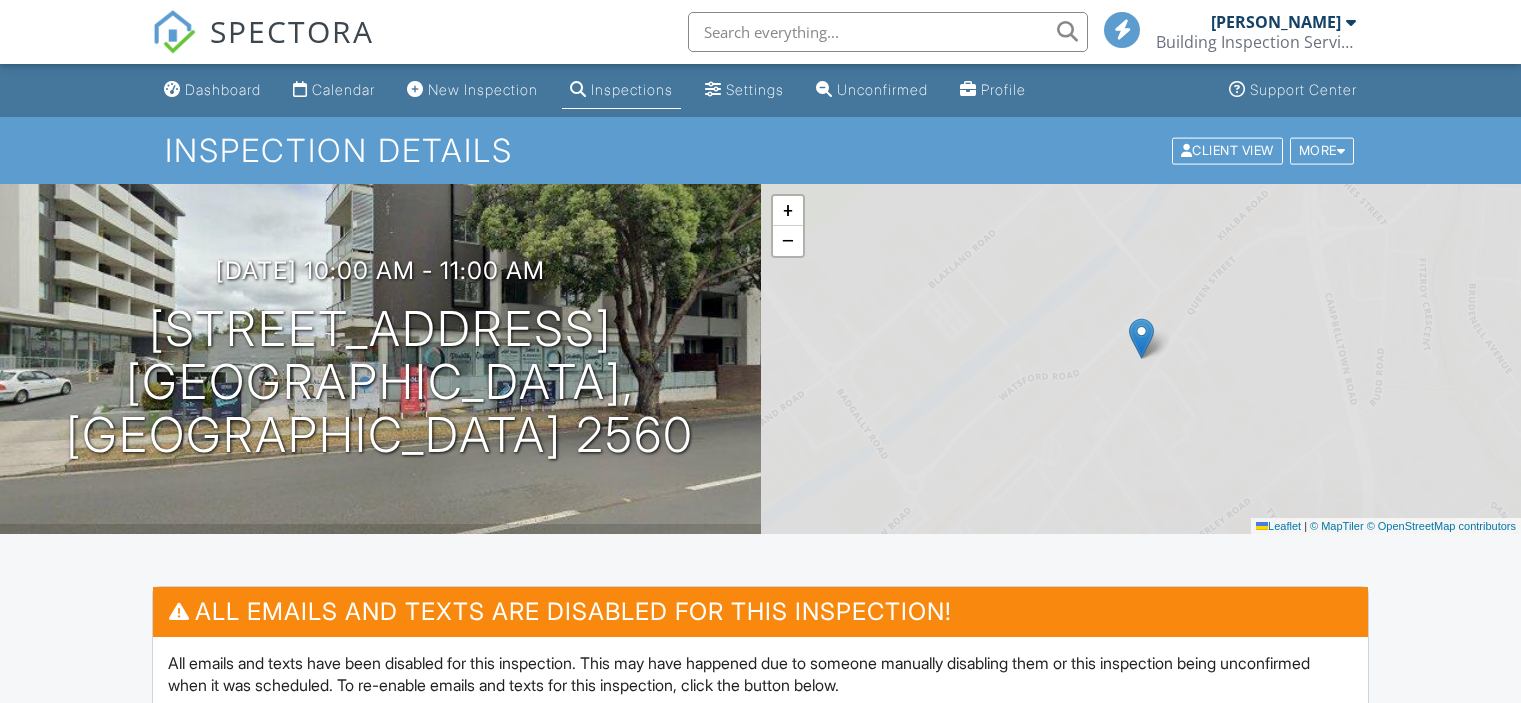 scroll, scrollTop: 0, scrollLeft: 0, axis: both 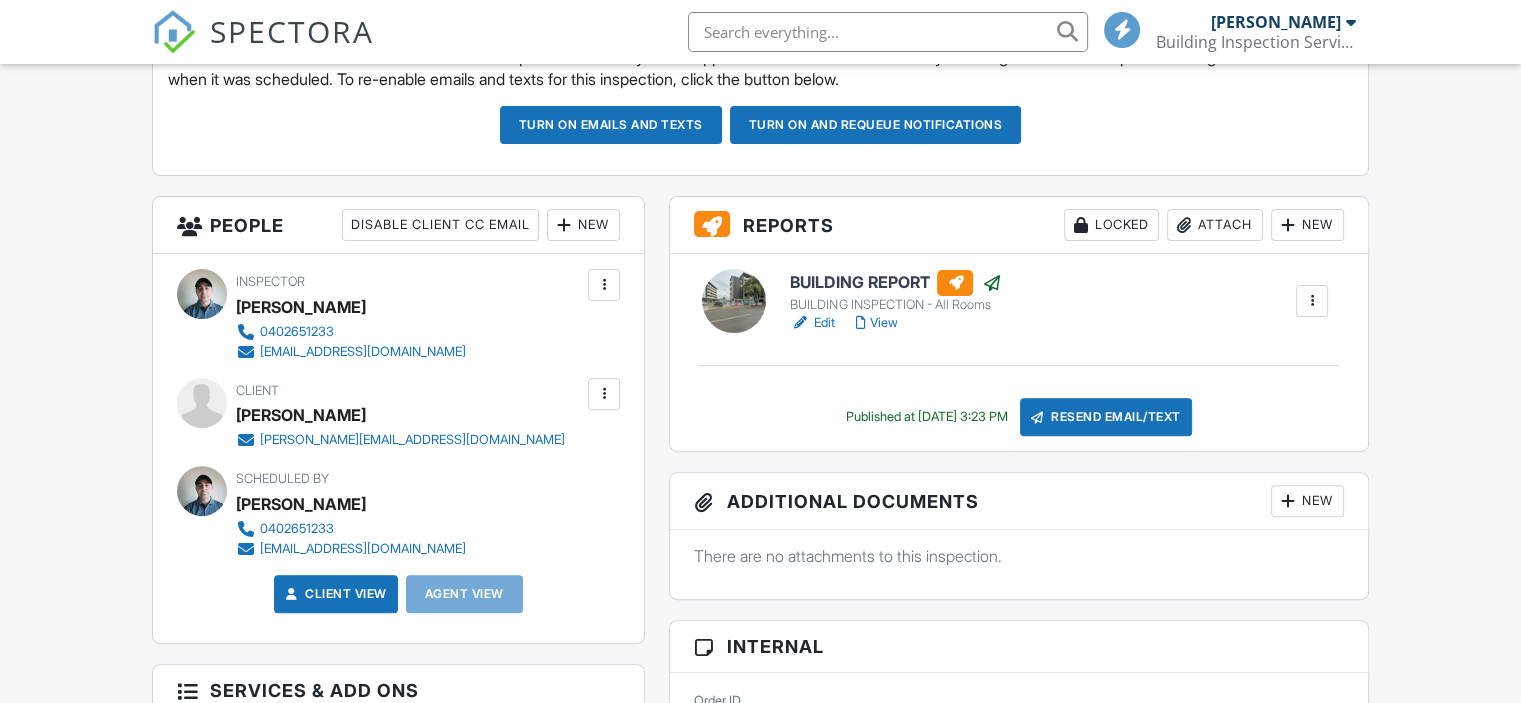 click on "Locked" at bounding box center [1111, 225] 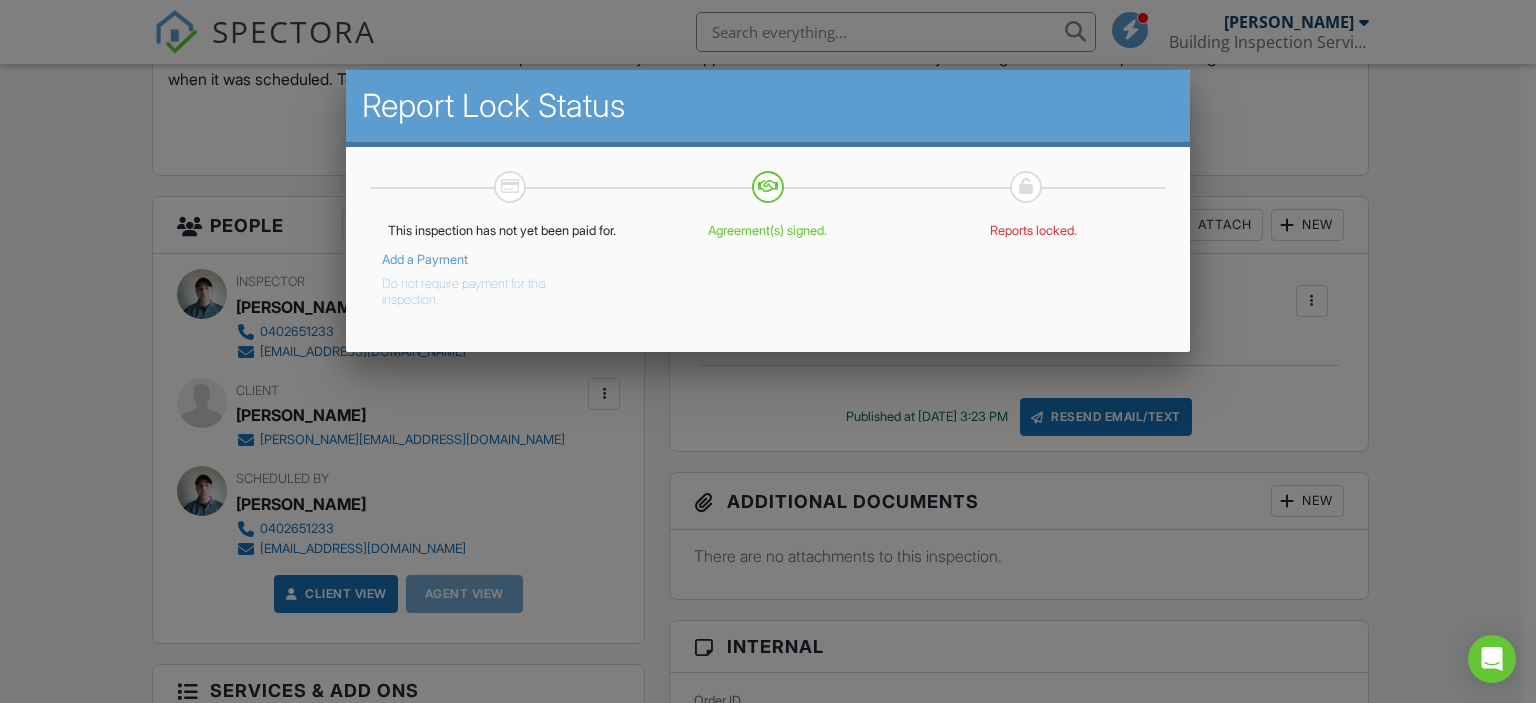 click on "Do not require payment for this inspection." at bounding box center [488, 288] 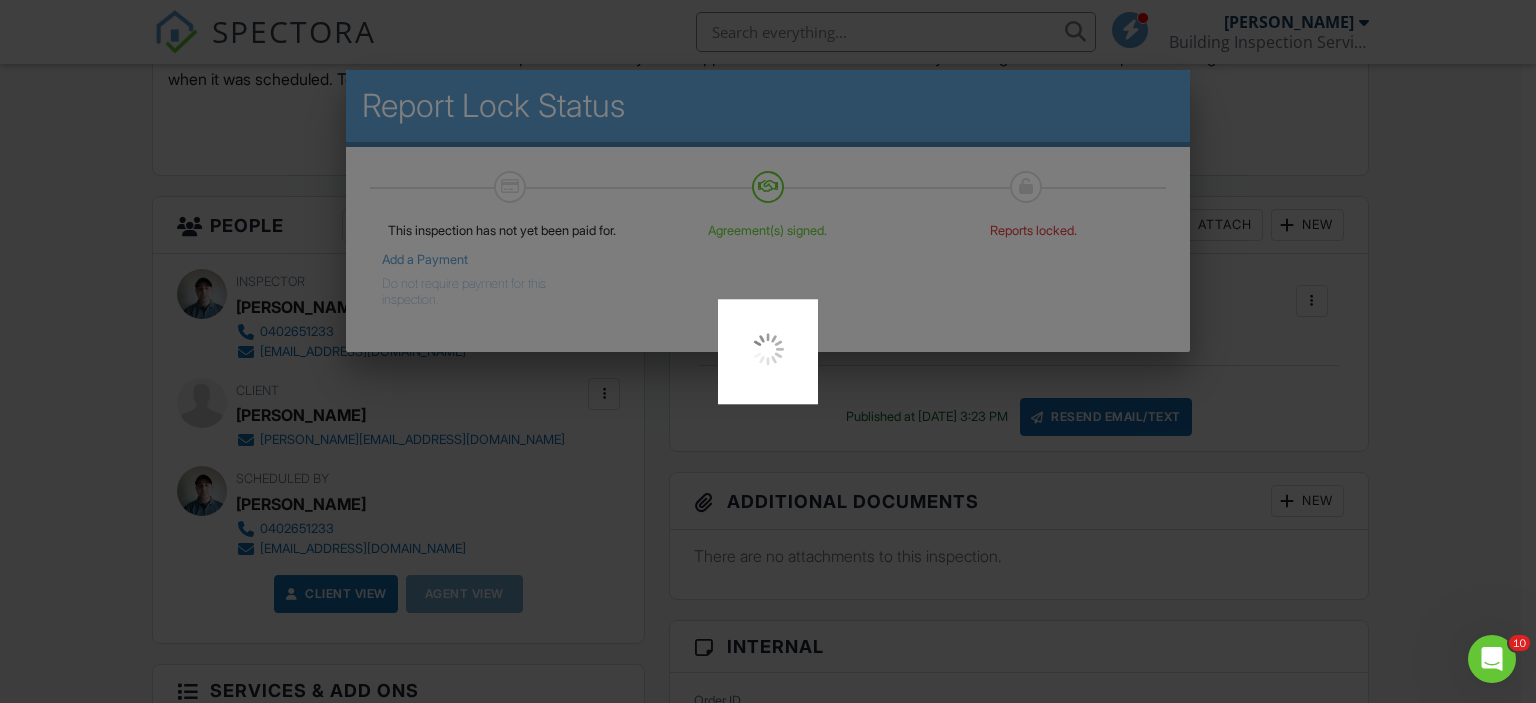 scroll, scrollTop: 0, scrollLeft: 0, axis: both 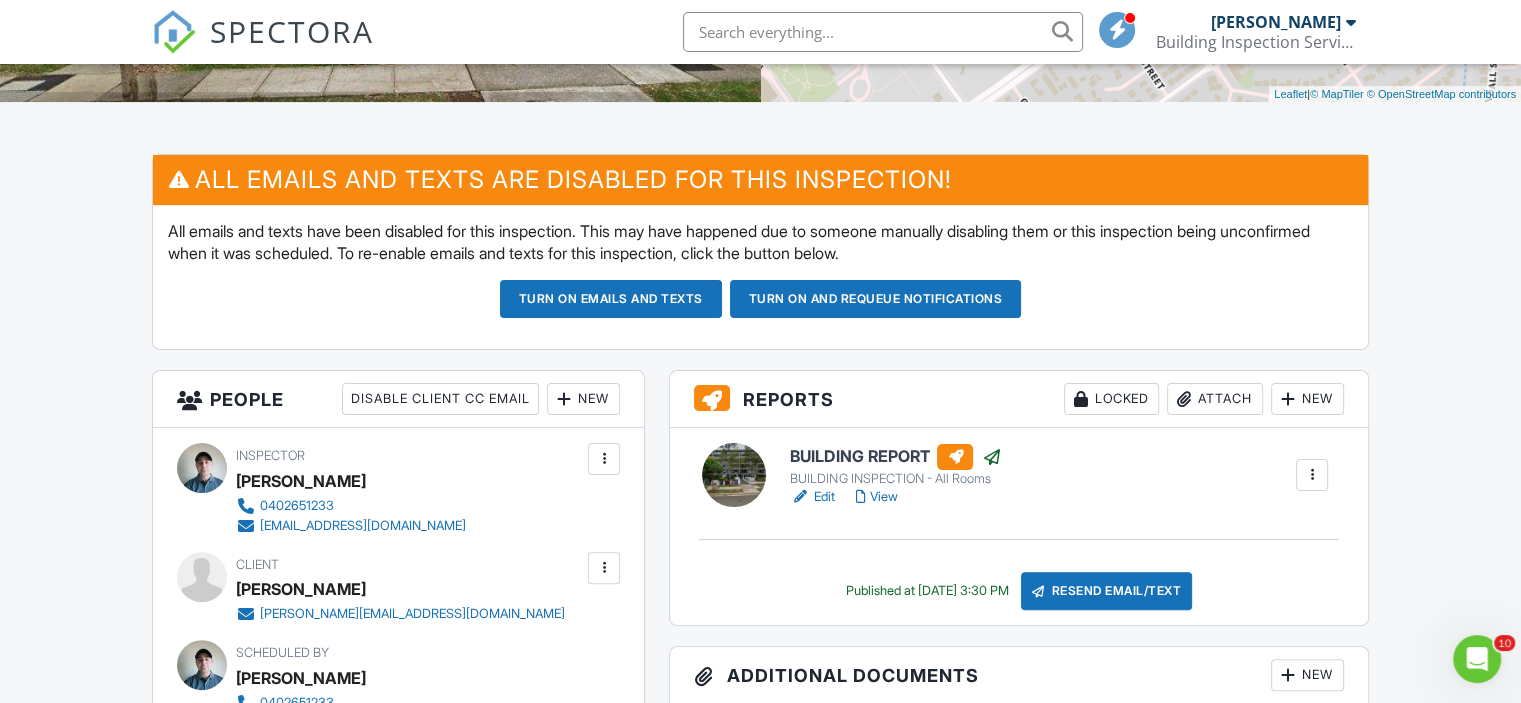 click on "Locked" at bounding box center (1111, 399) 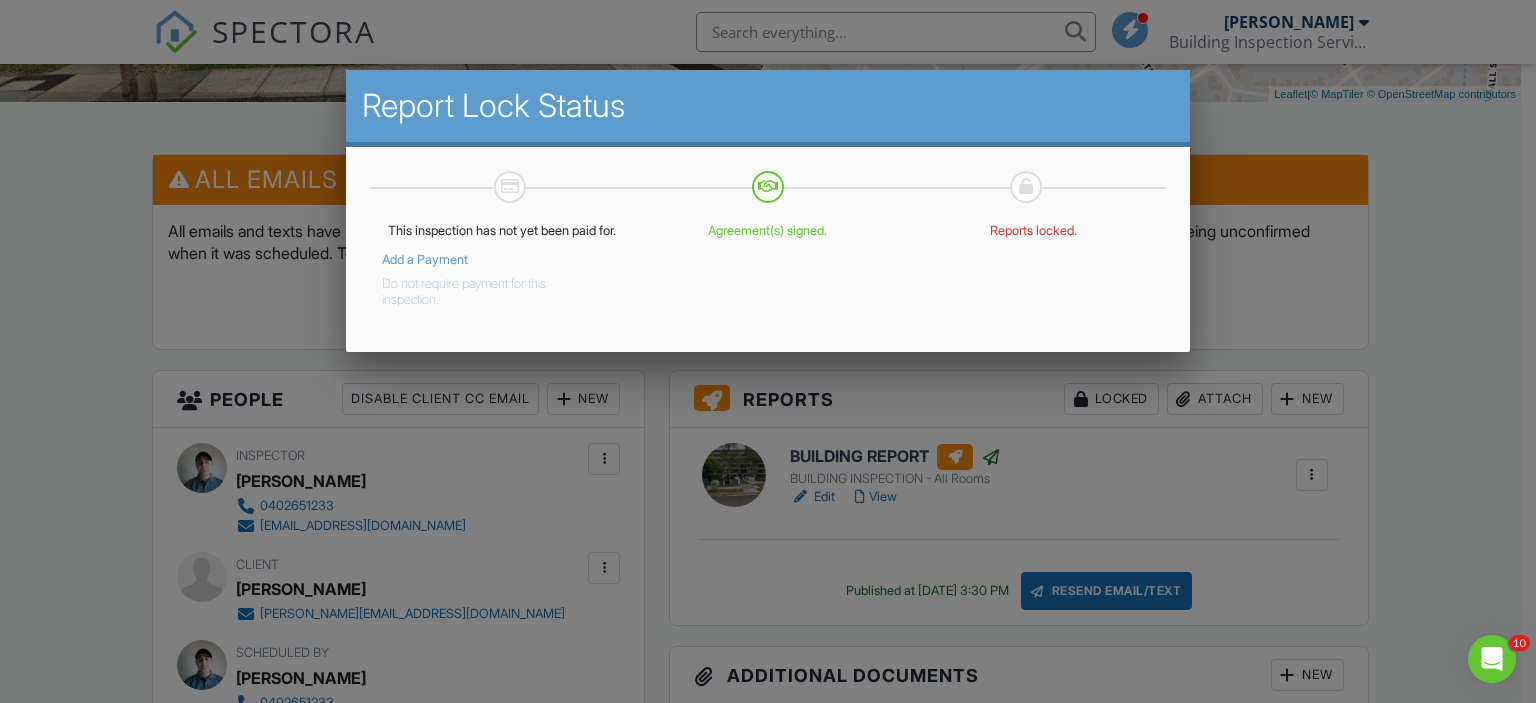 click on "Do not require payment for this inspection." at bounding box center [488, 288] 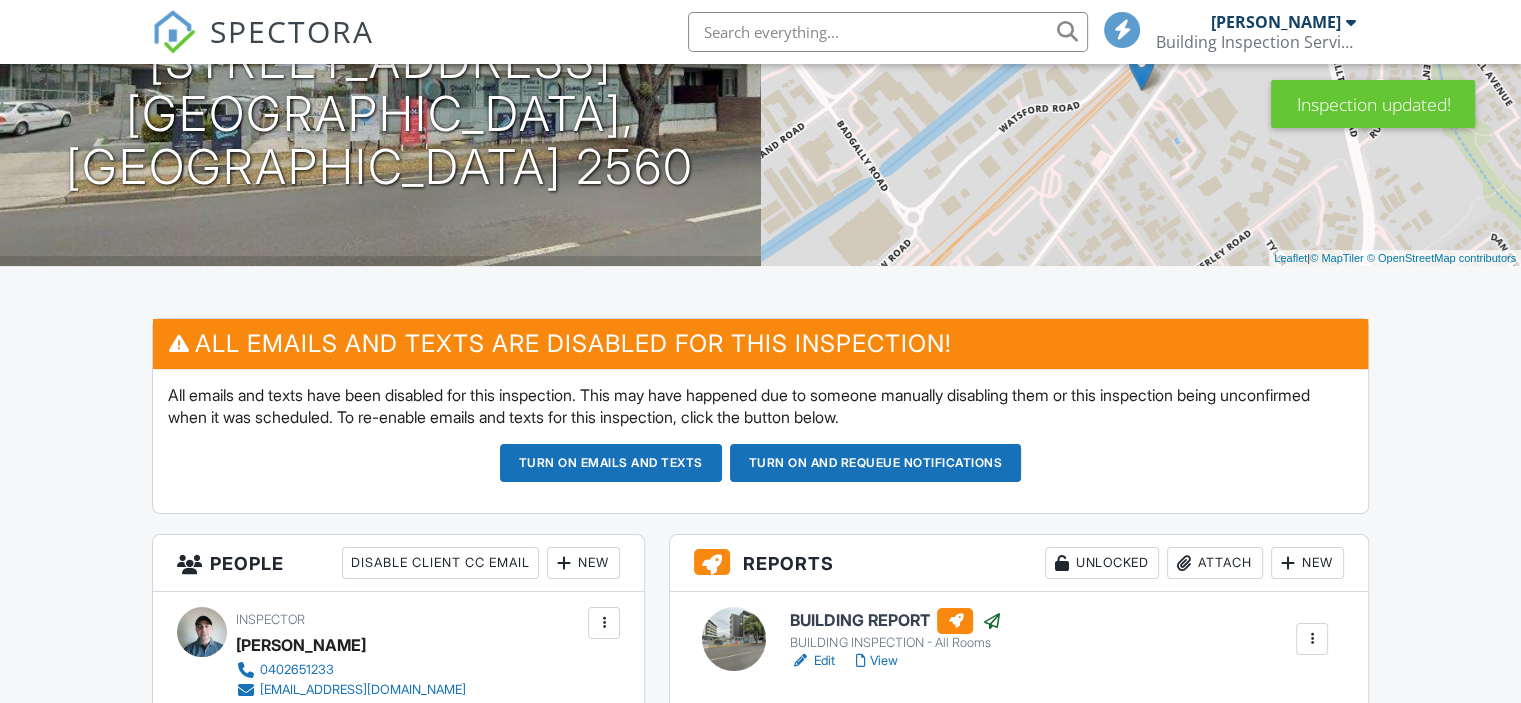 scroll, scrollTop: 359, scrollLeft: 0, axis: vertical 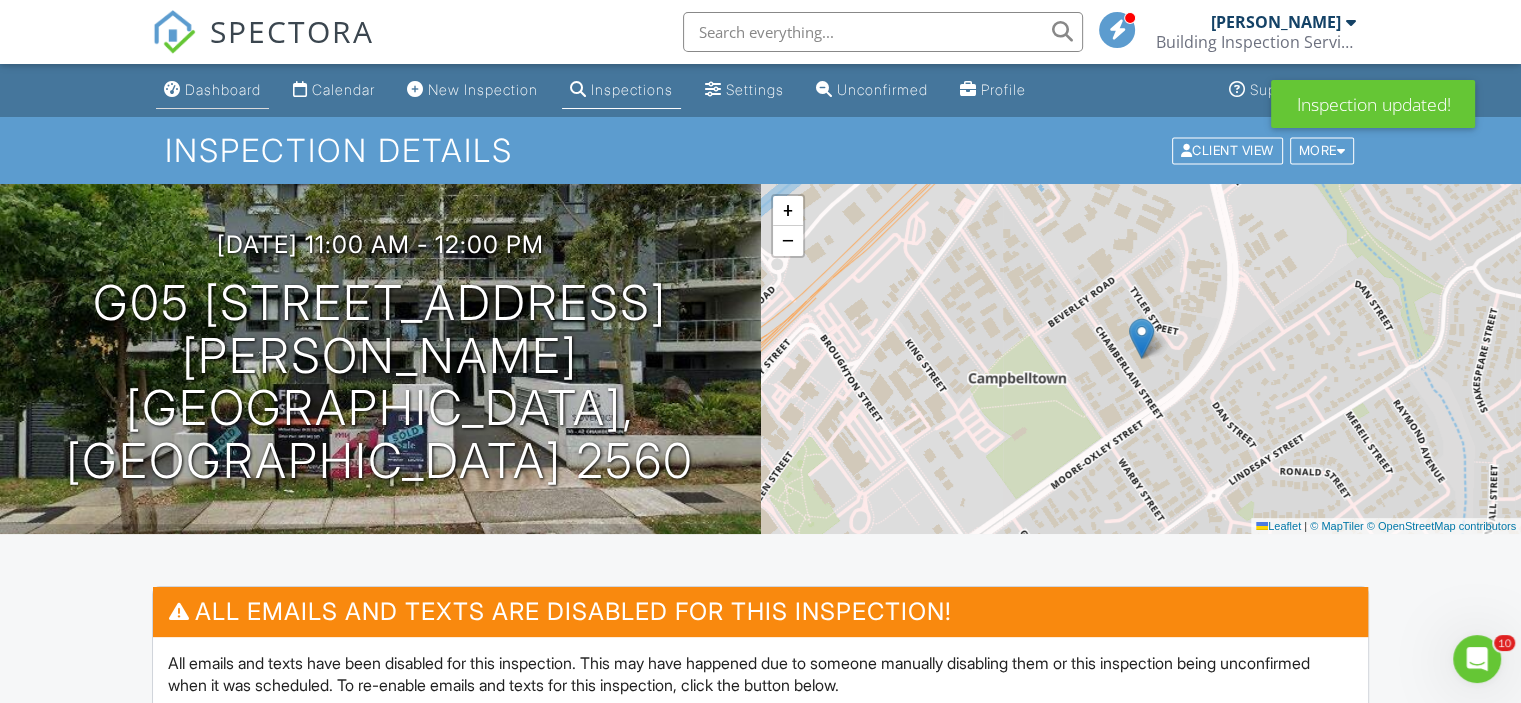 click on "Dashboard" at bounding box center (223, 89) 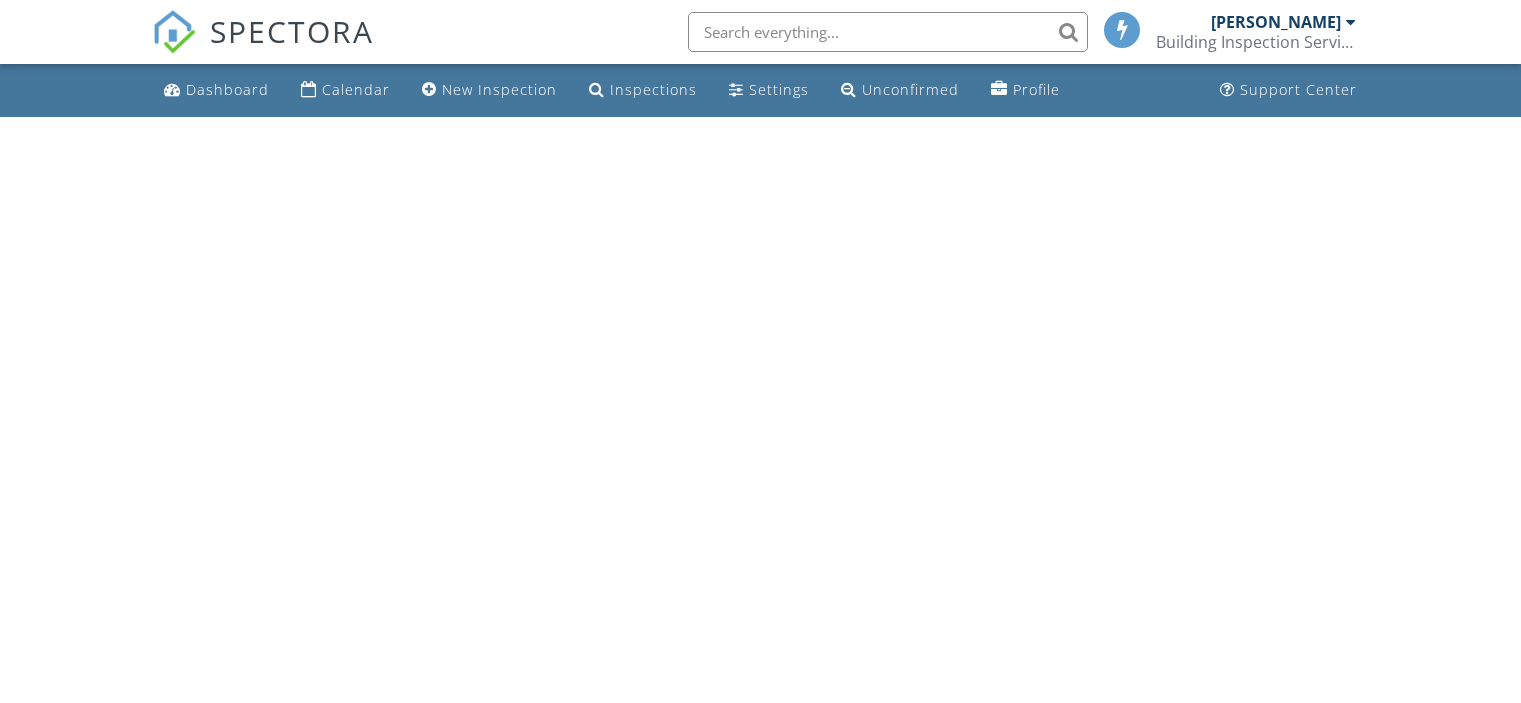 scroll, scrollTop: 0, scrollLeft: 0, axis: both 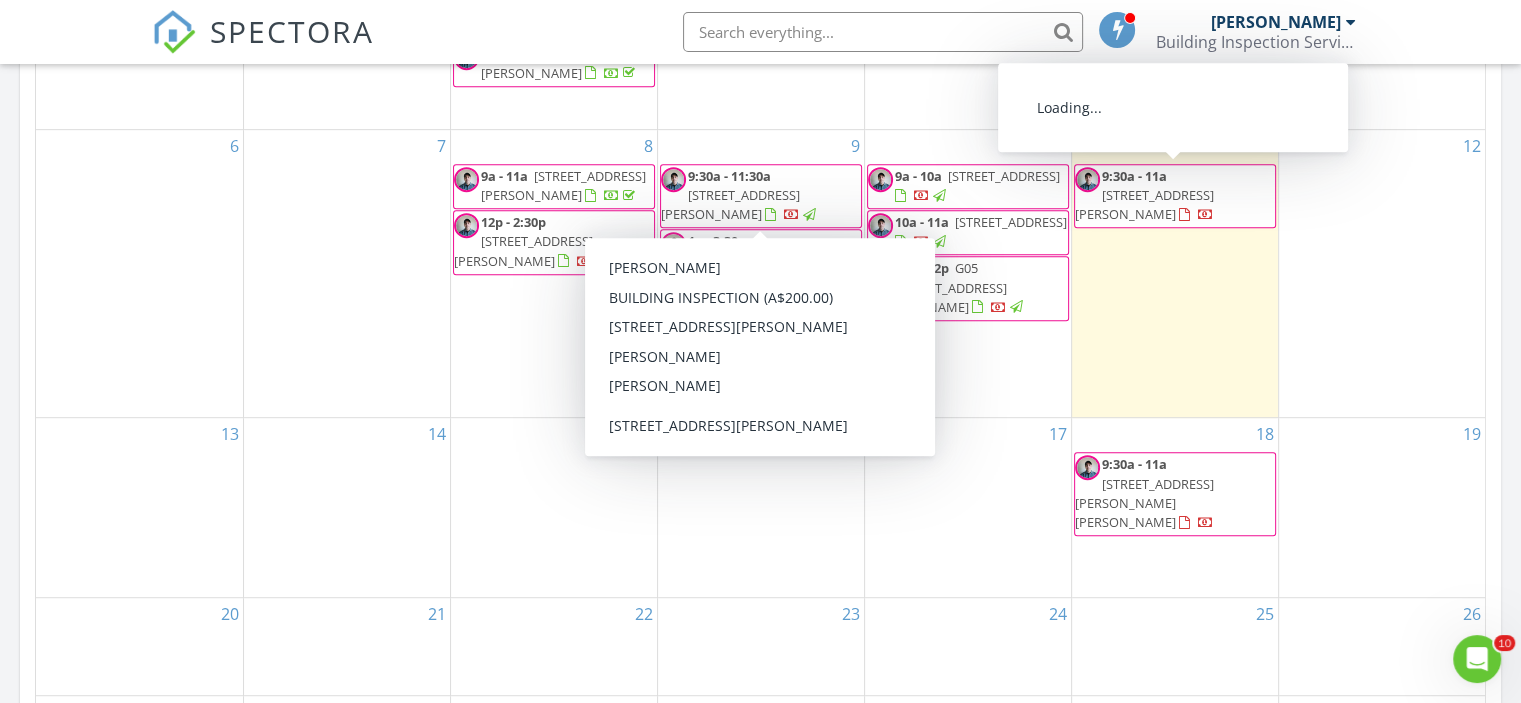 click on "9:30a - 11a" at bounding box center (1134, 176) 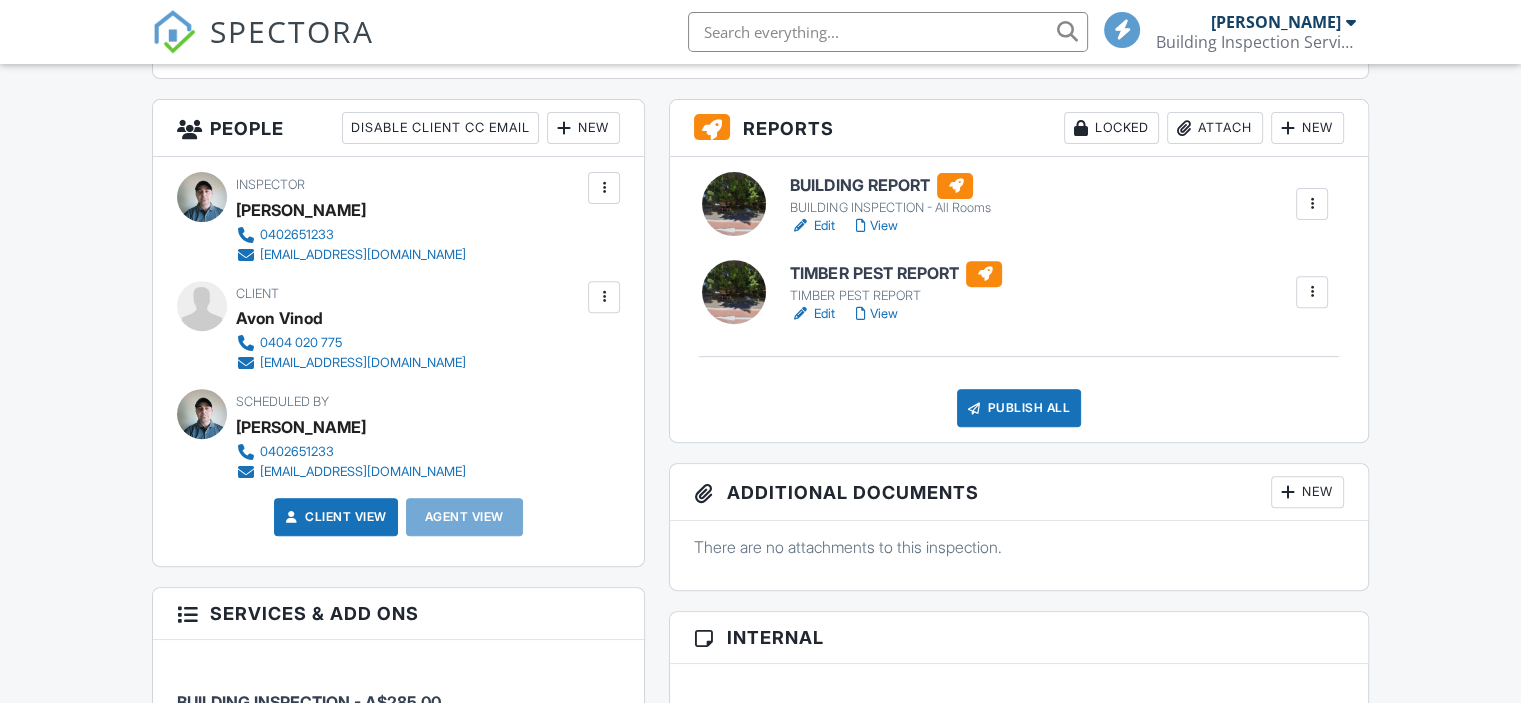 scroll, scrollTop: 2368, scrollLeft: 0, axis: vertical 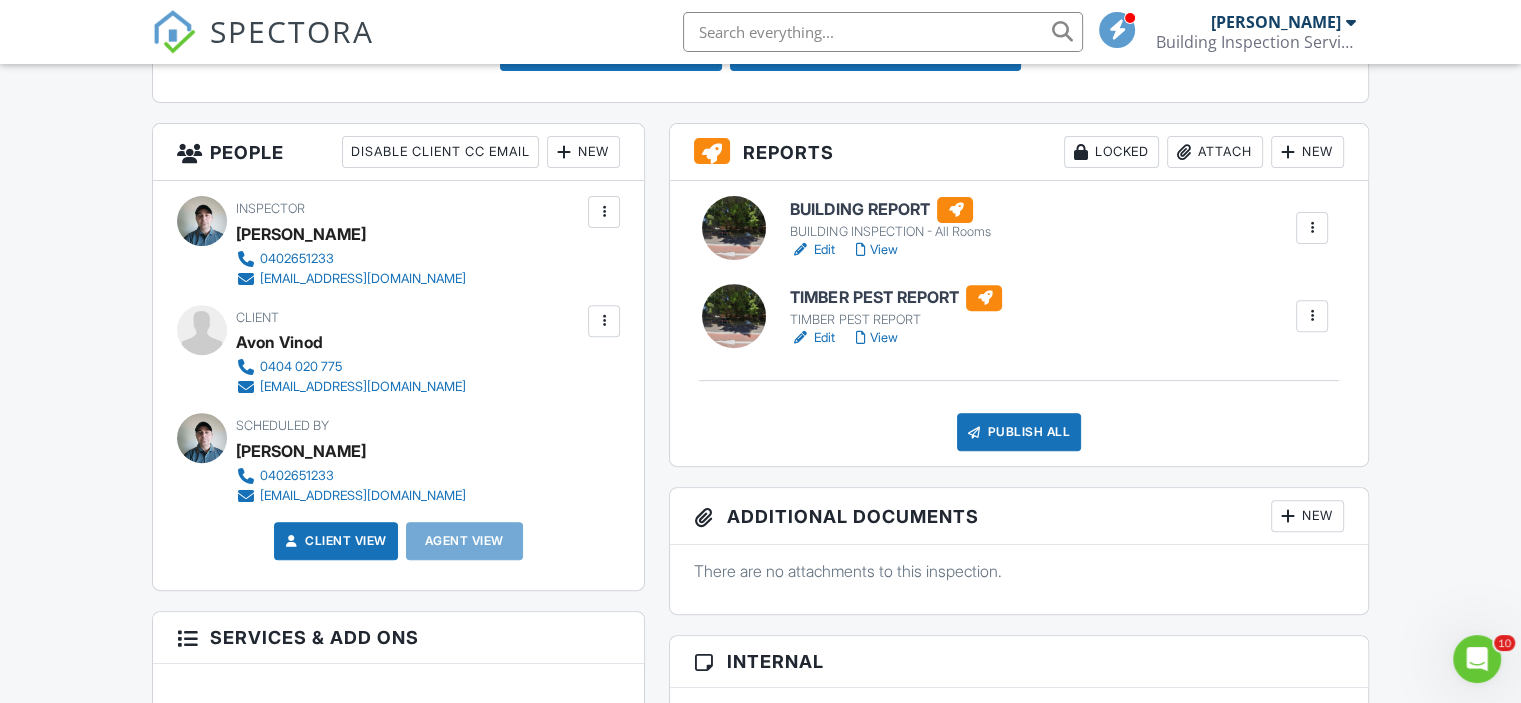 click at bounding box center [604, 321] 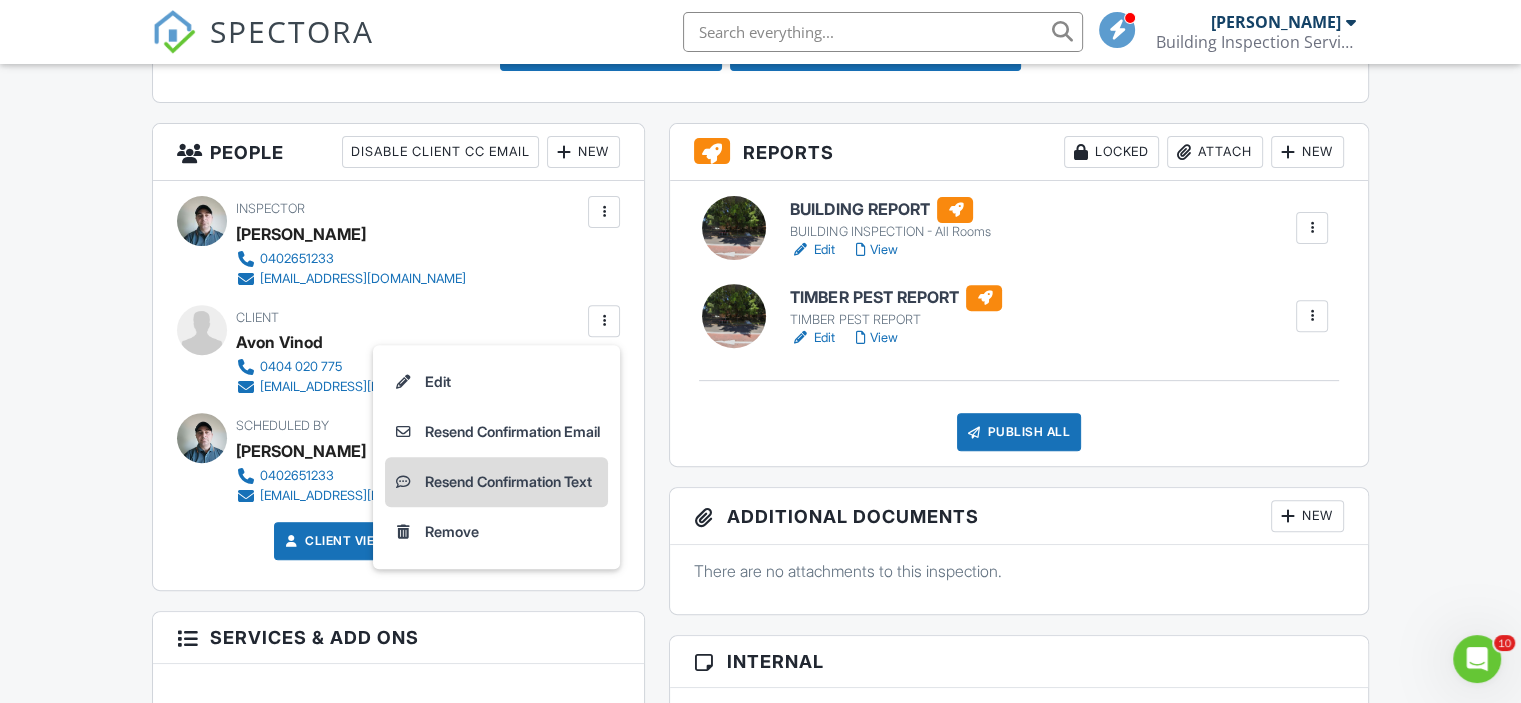 click on "Resend Confirmation Text" at bounding box center [496, 482] 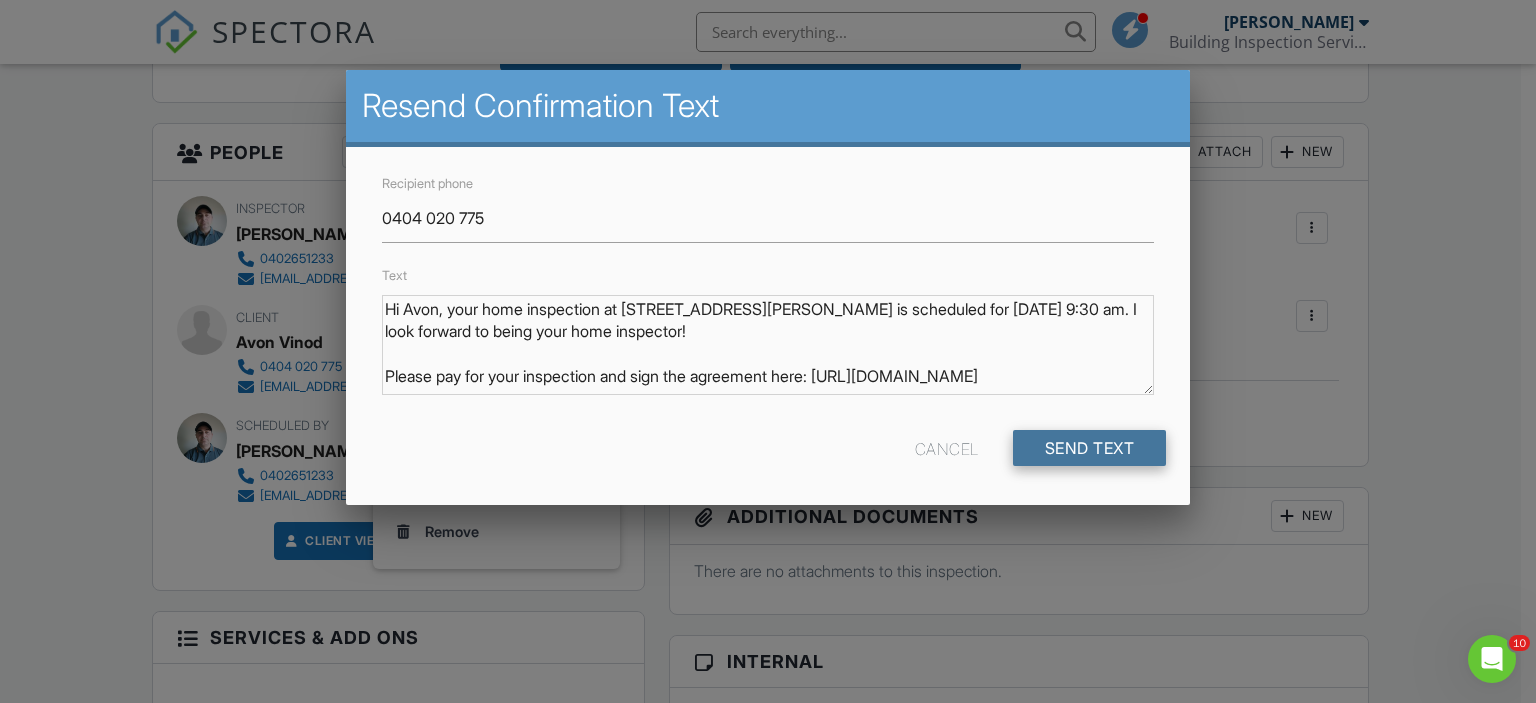 click on "Send Text" at bounding box center (1090, 448) 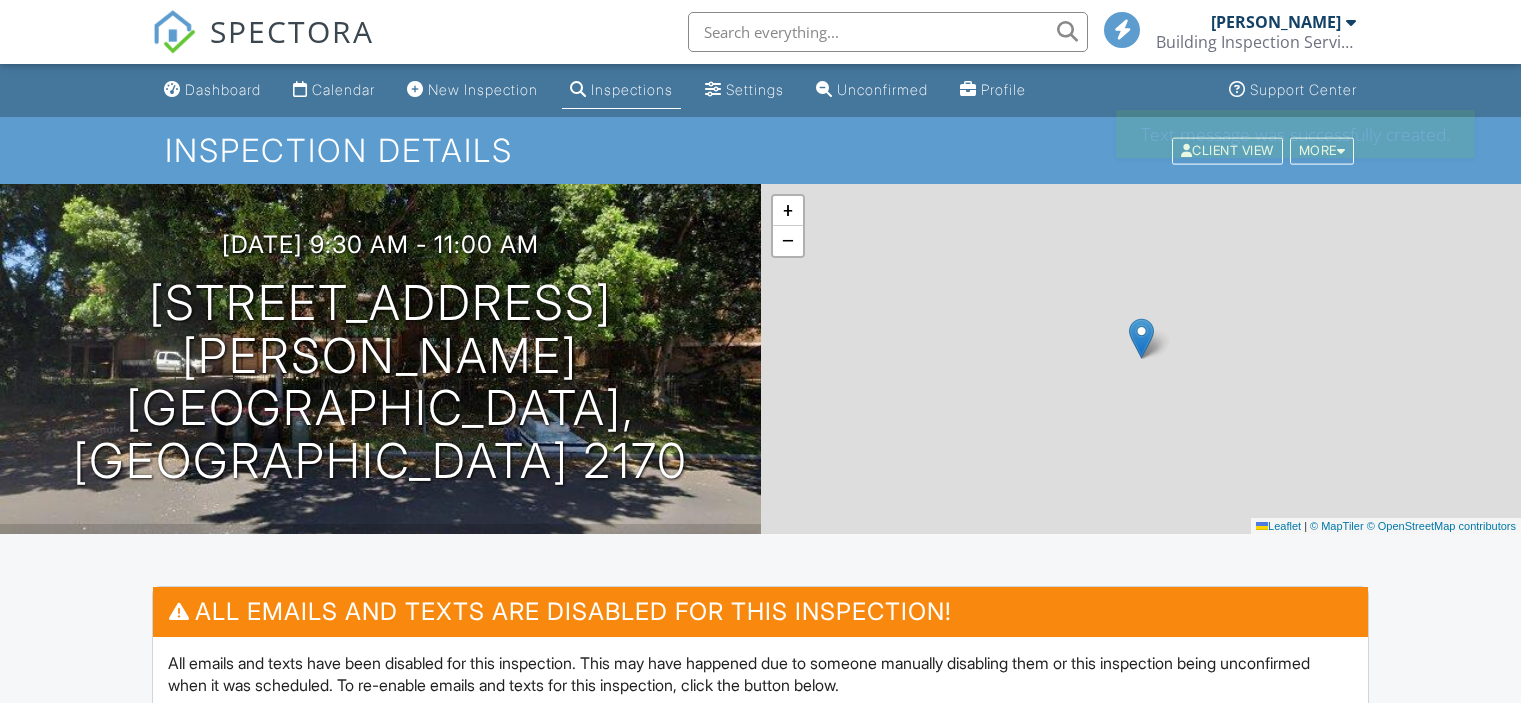 scroll, scrollTop: 995, scrollLeft: 0, axis: vertical 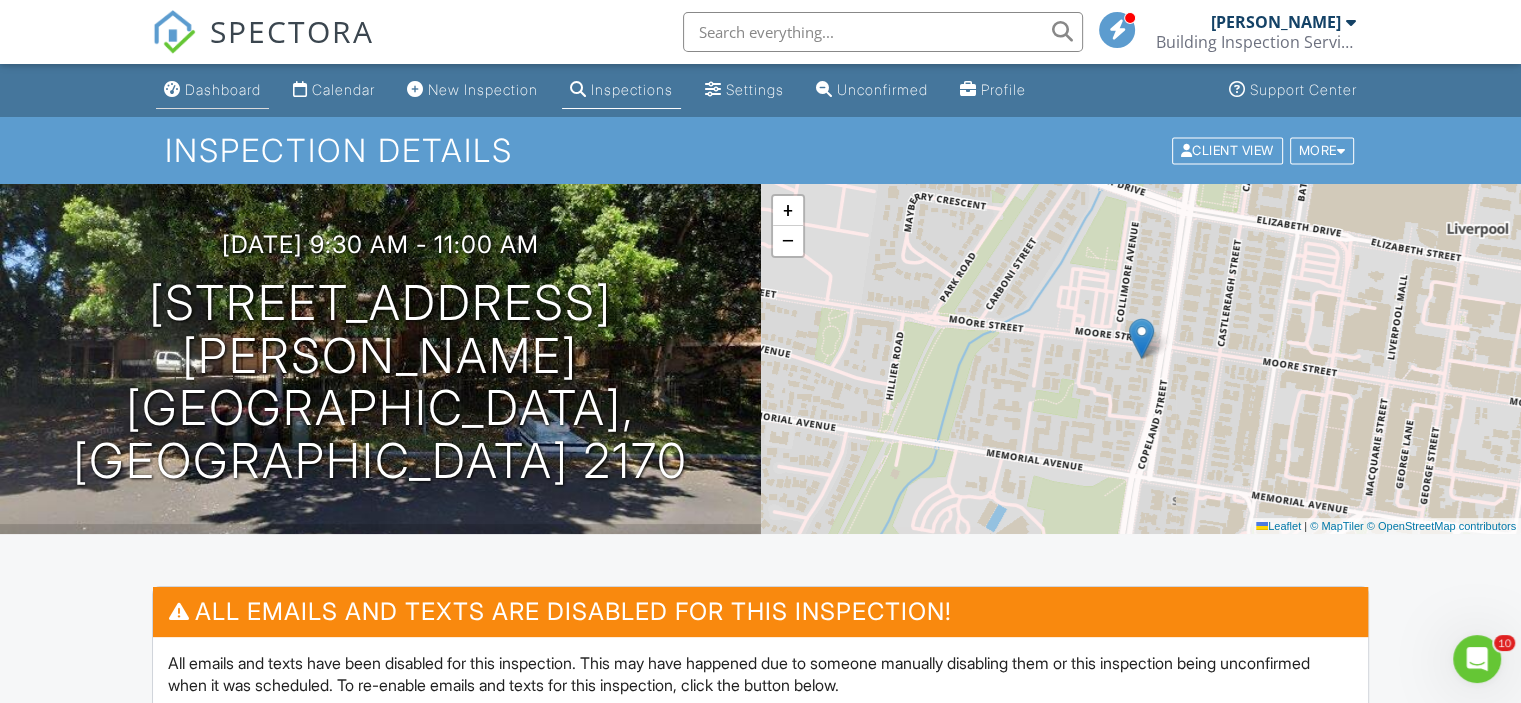 click on "Dashboard" at bounding box center [223, 89] 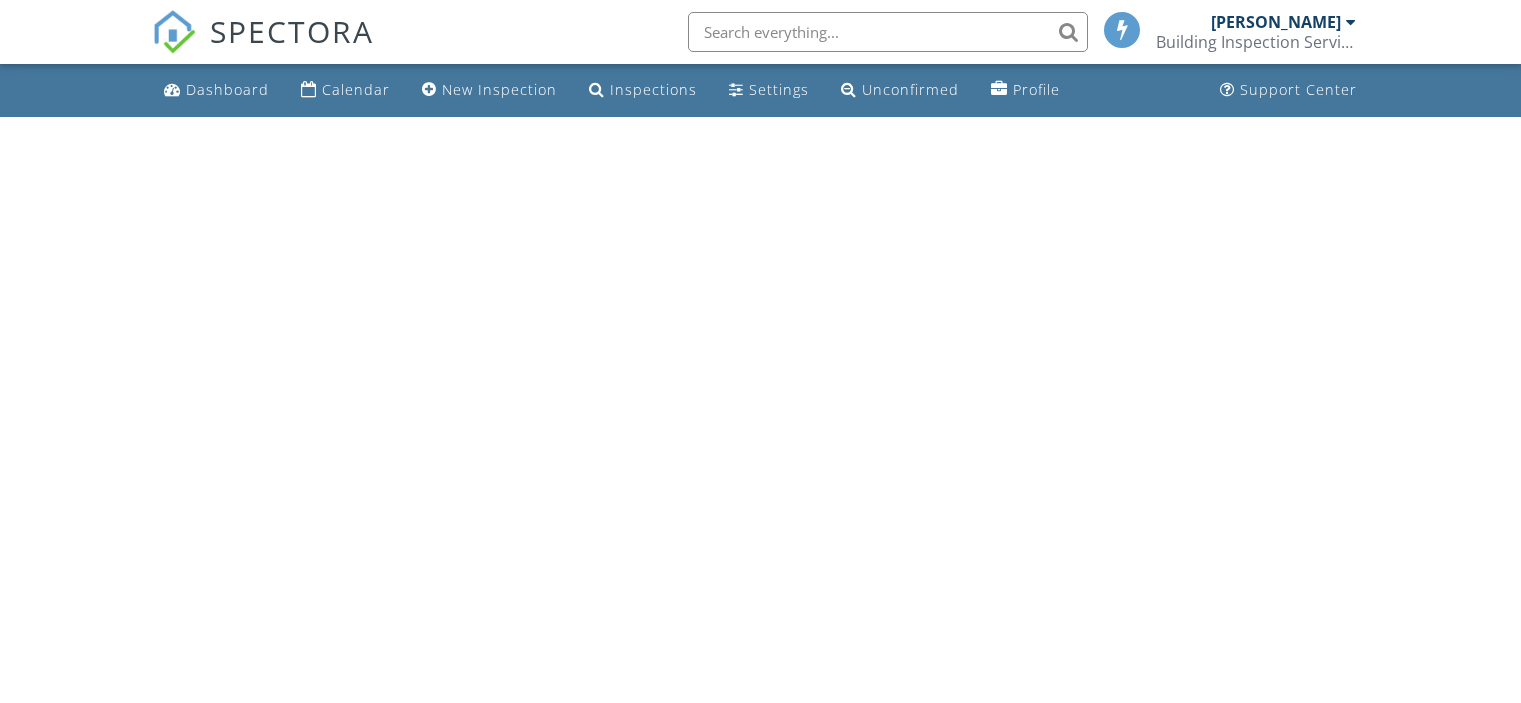 scroll, scrollTop: 0, scrollLeft: 0, axis: both 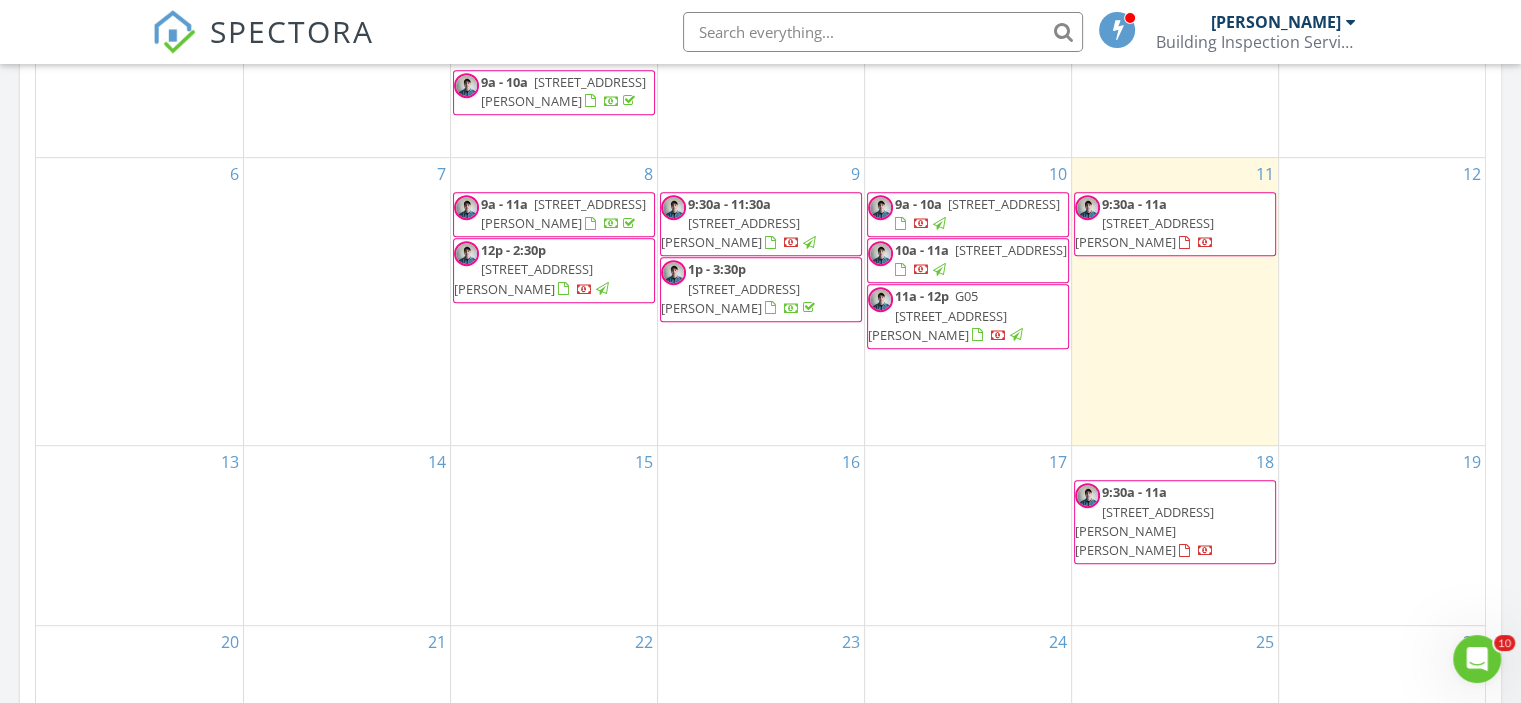 click on "64 Alfred St, Saint Peters 2044" at bounding box center (1144, 531) 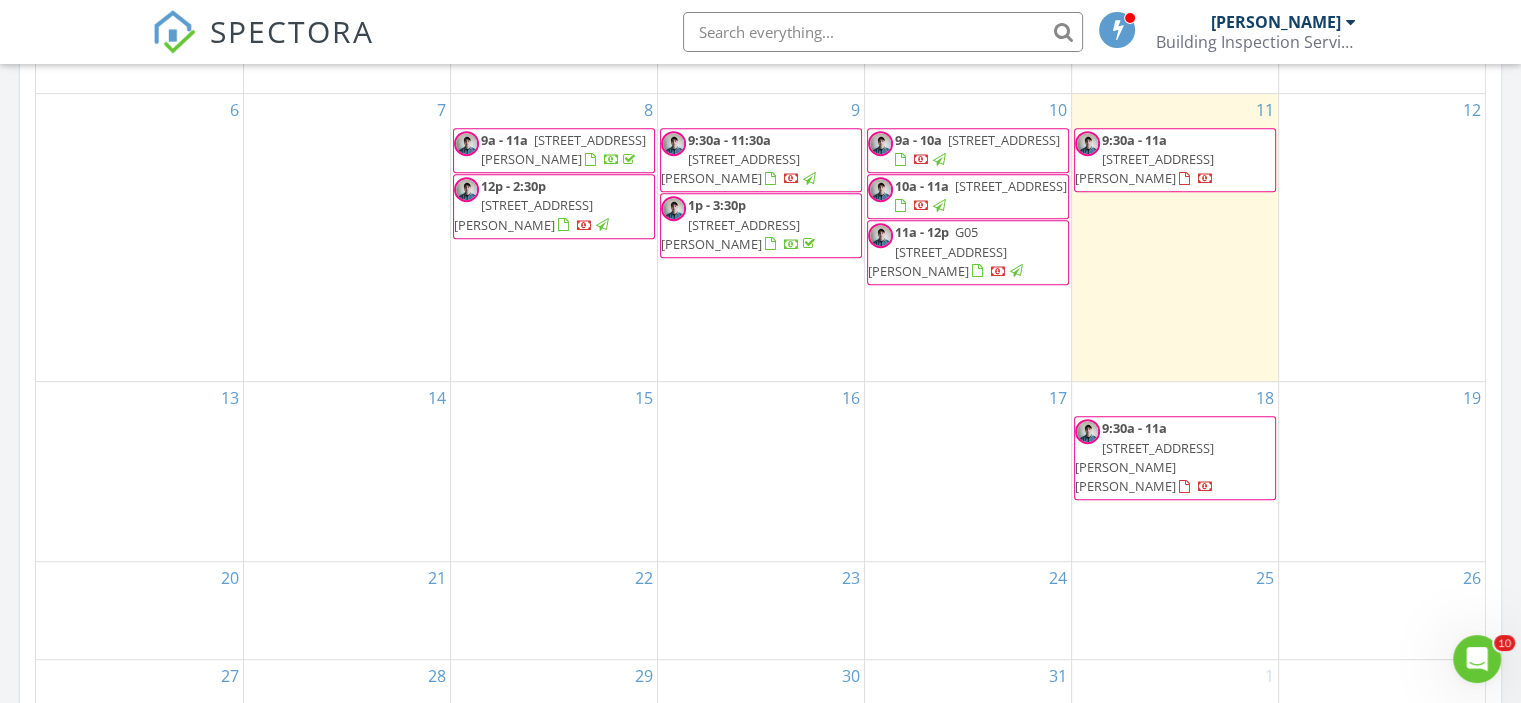 scroll, scrollTop: 1010, scrollLeft: 0, axis: vertical 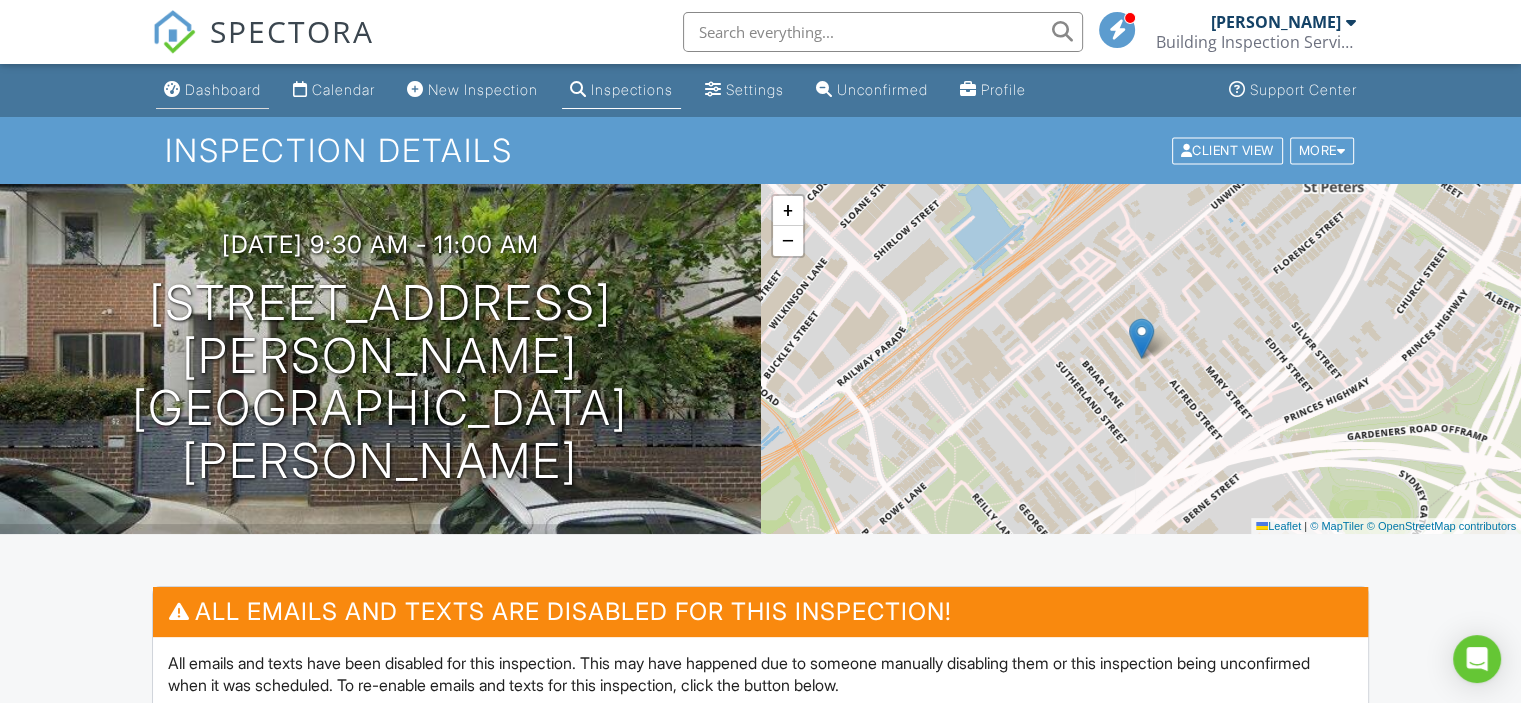 click on "Dashboard" at bounding box center [223, 89] 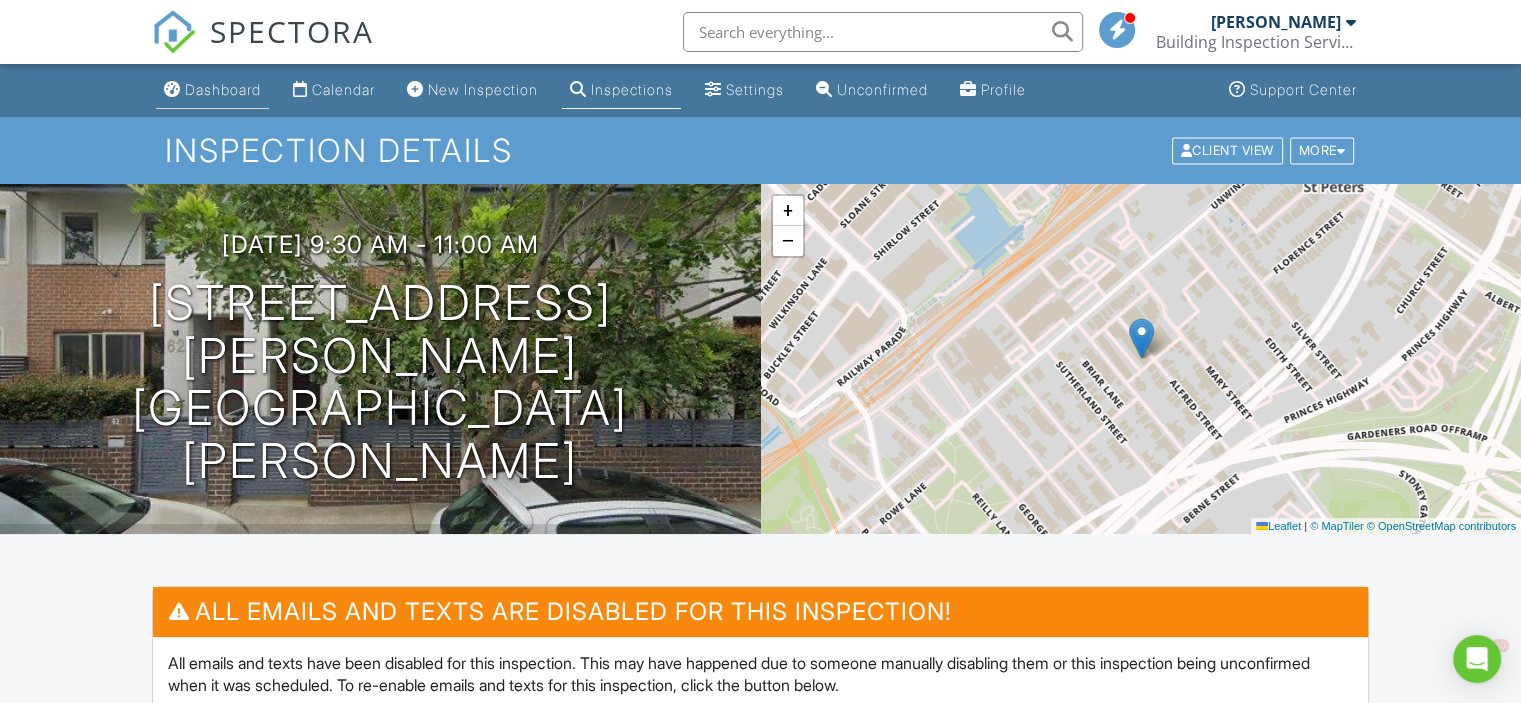 scroll, scrollTop: 0, scrollLeft: 0, axis: both 